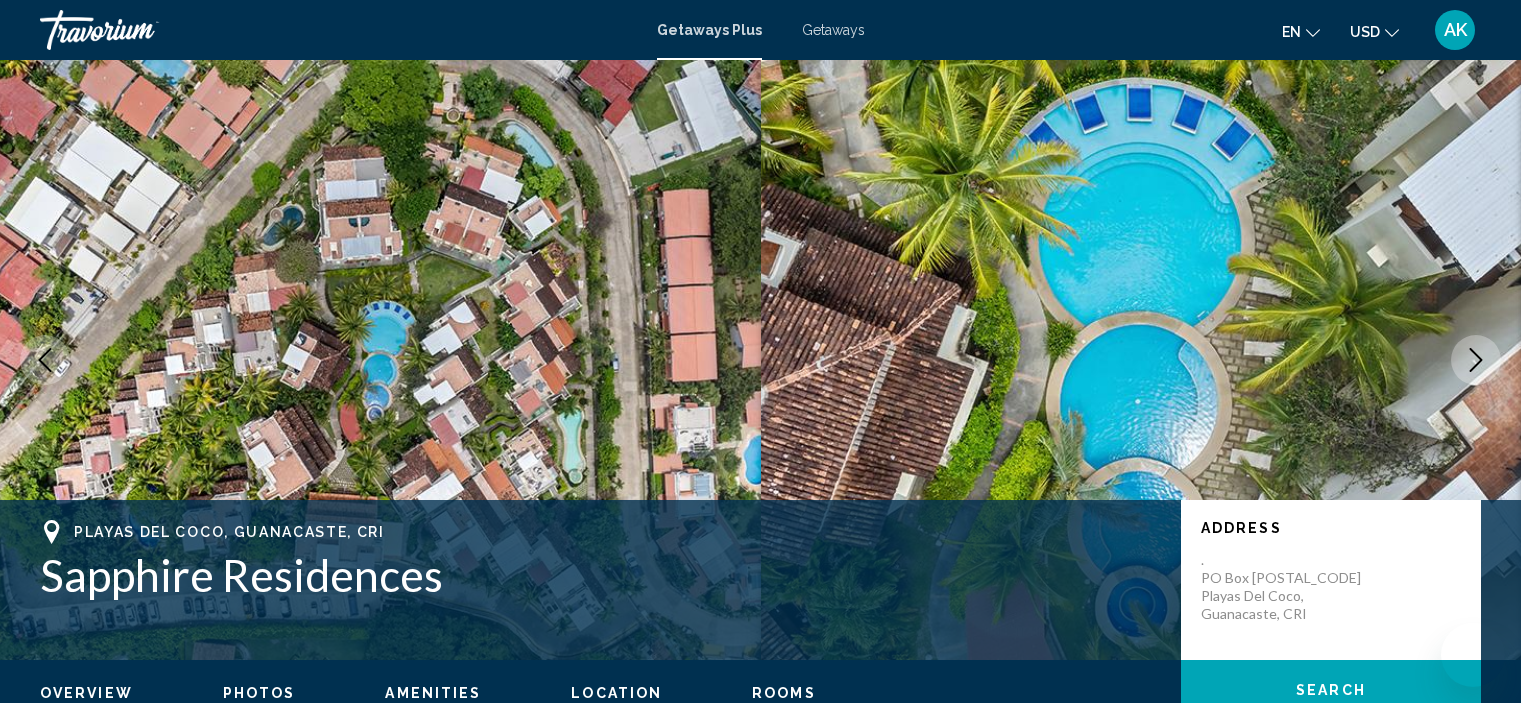 scroll, scrollTop: 0, scrollLeft: 0, axis: both 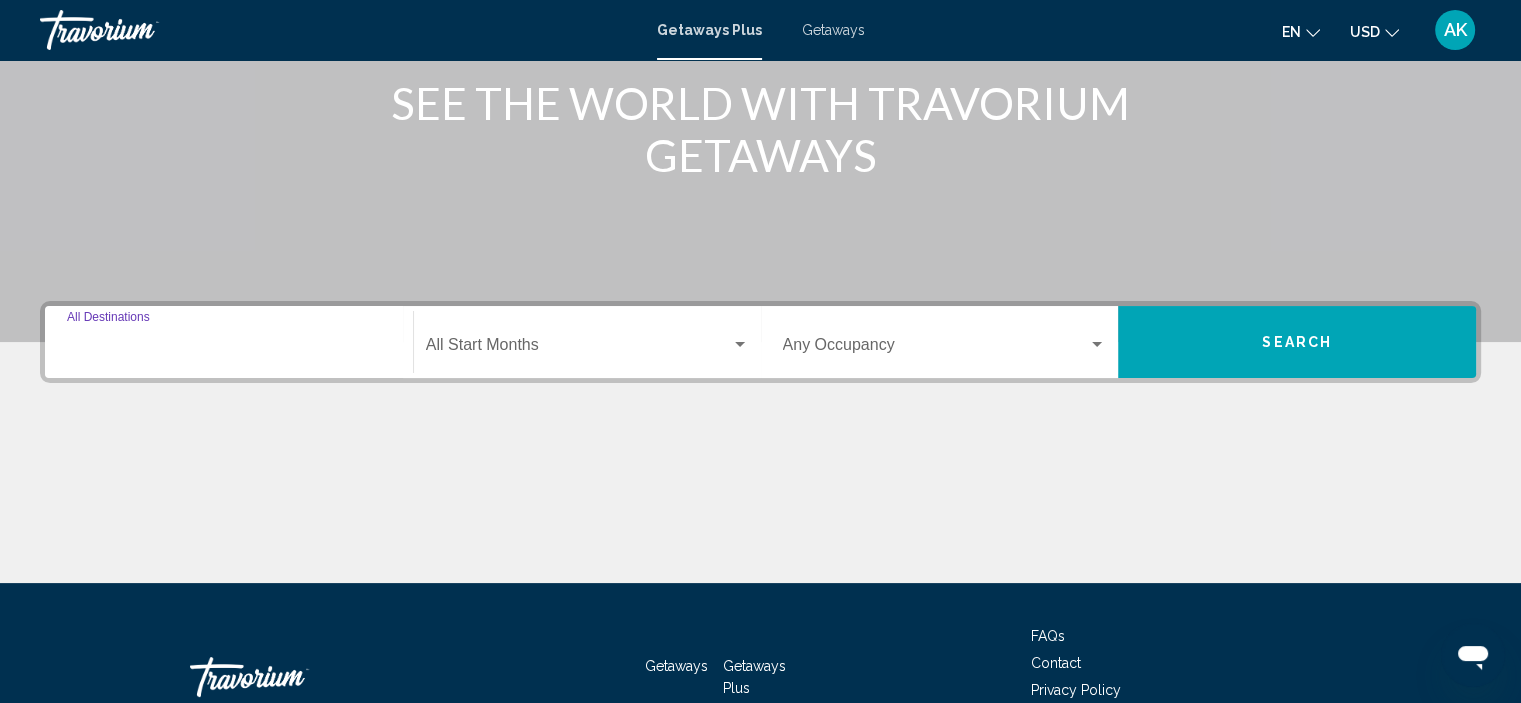 click on "Destination All Destinations" at bounding box center [229, 349] 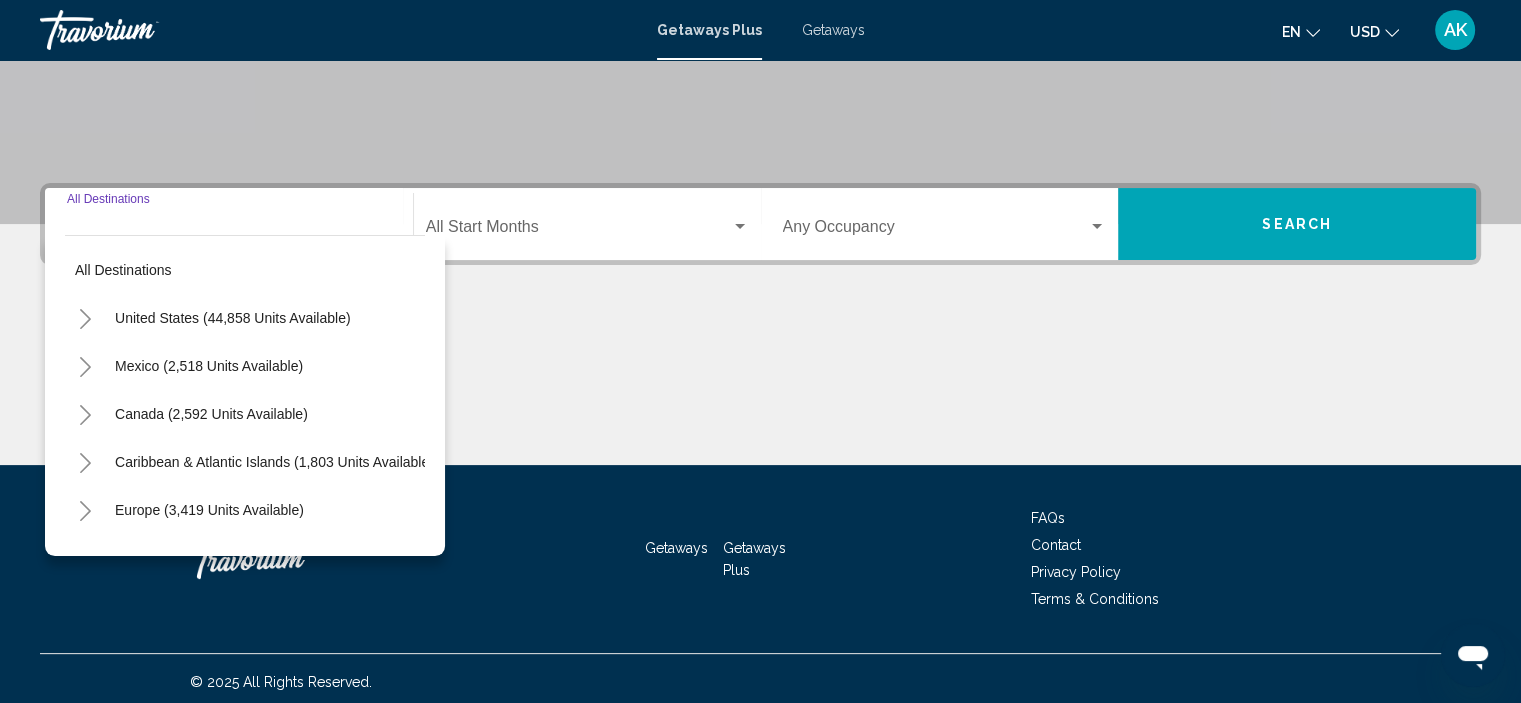 scroll, scrollTop: 382, scrollLeft: 0, axis: vertical 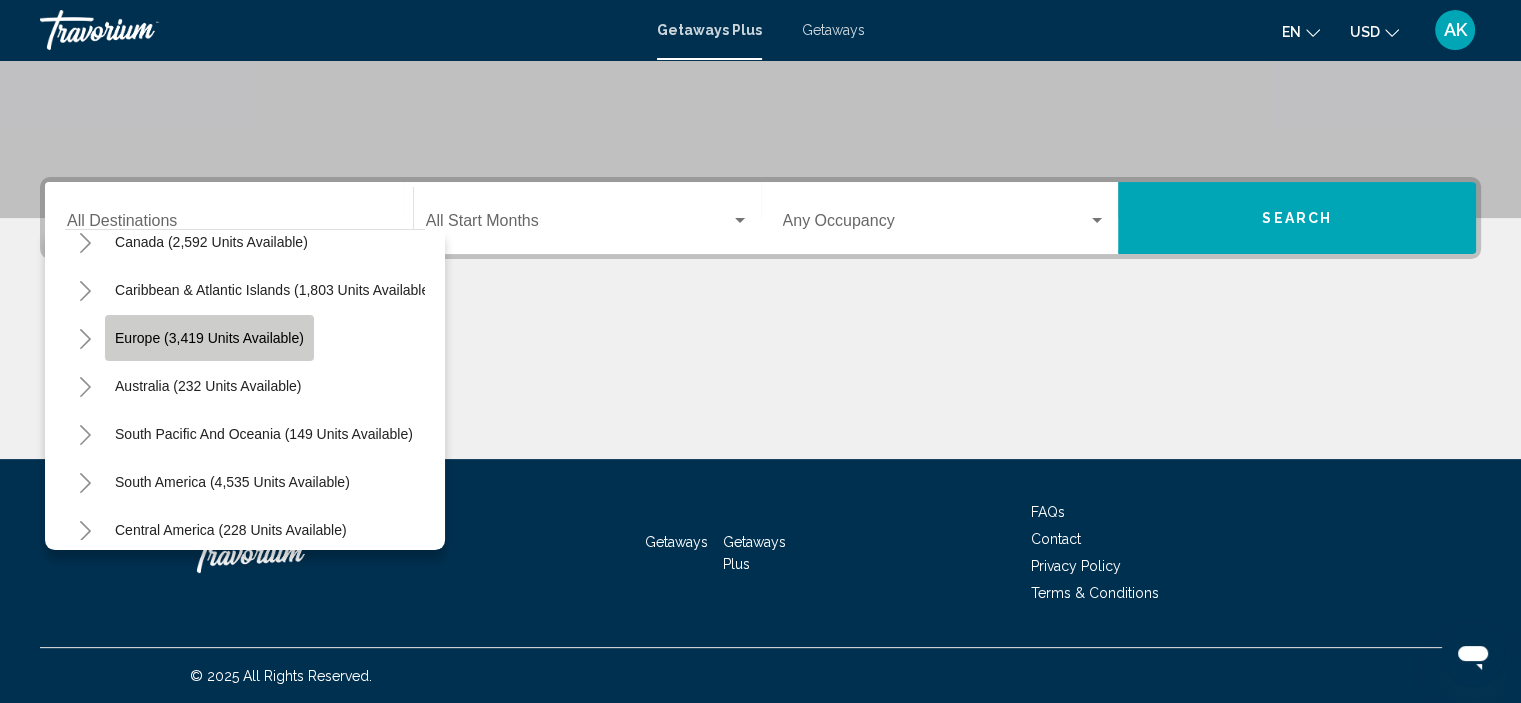 click on "Europe (3,419 units available)" 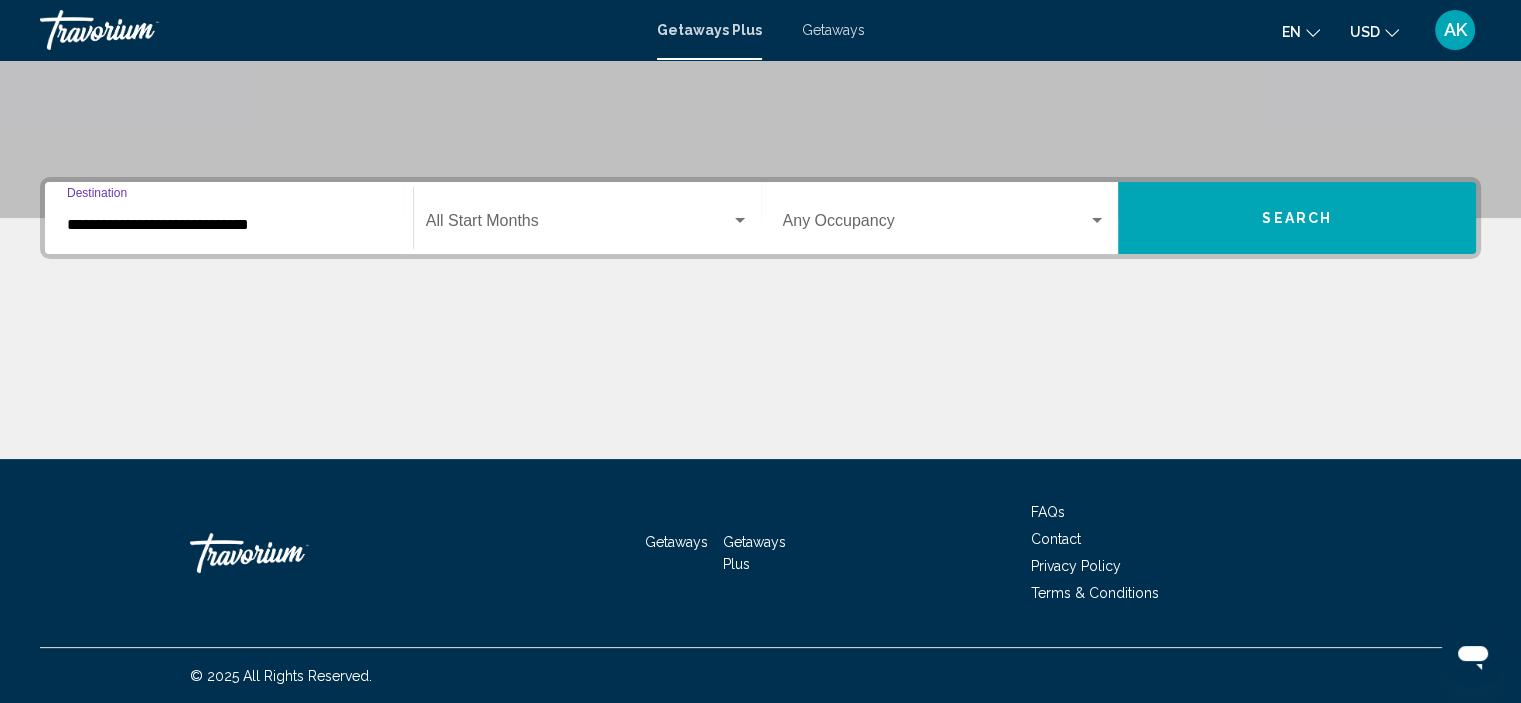 click on "**********" at bounding box center (229, 225) 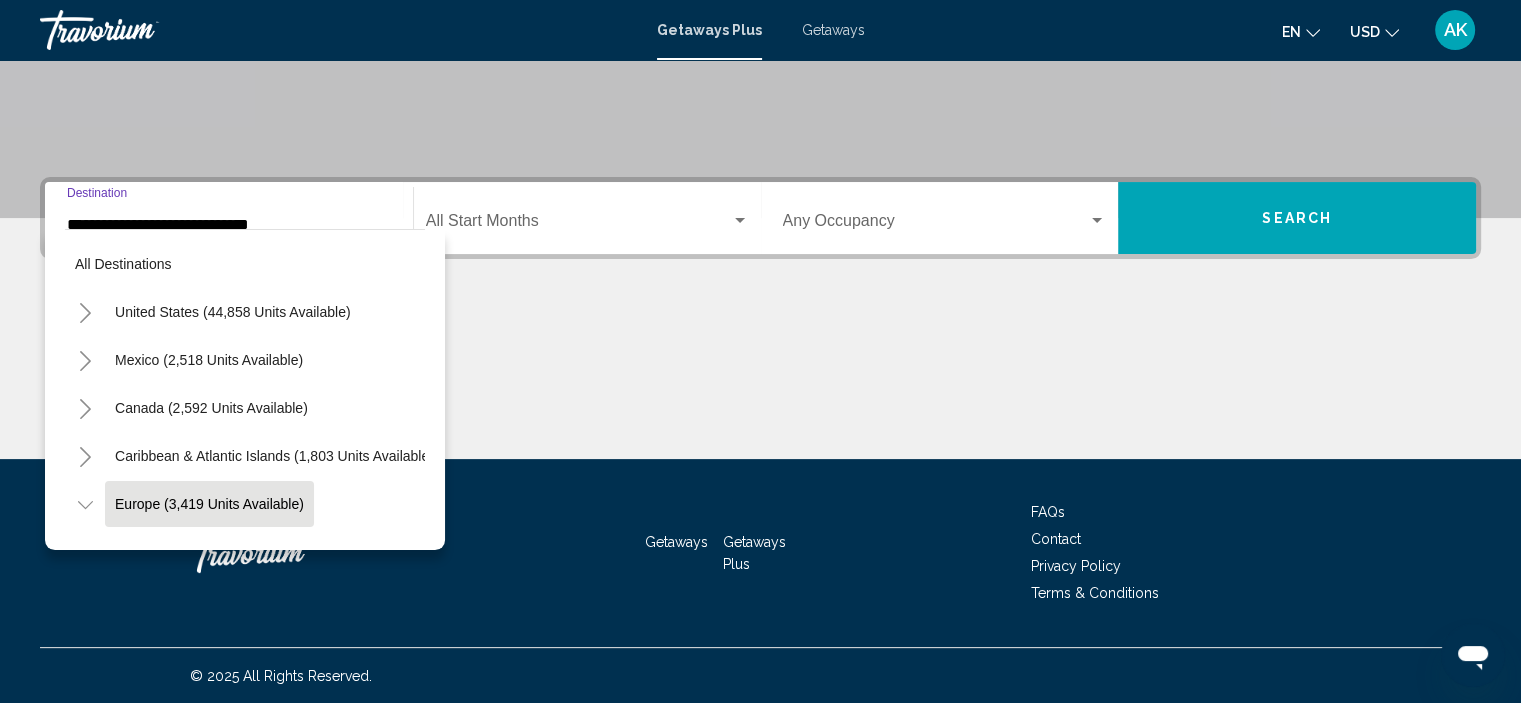 scroll, scrollTop: 126, scrollLeft: 0, axis: vertical 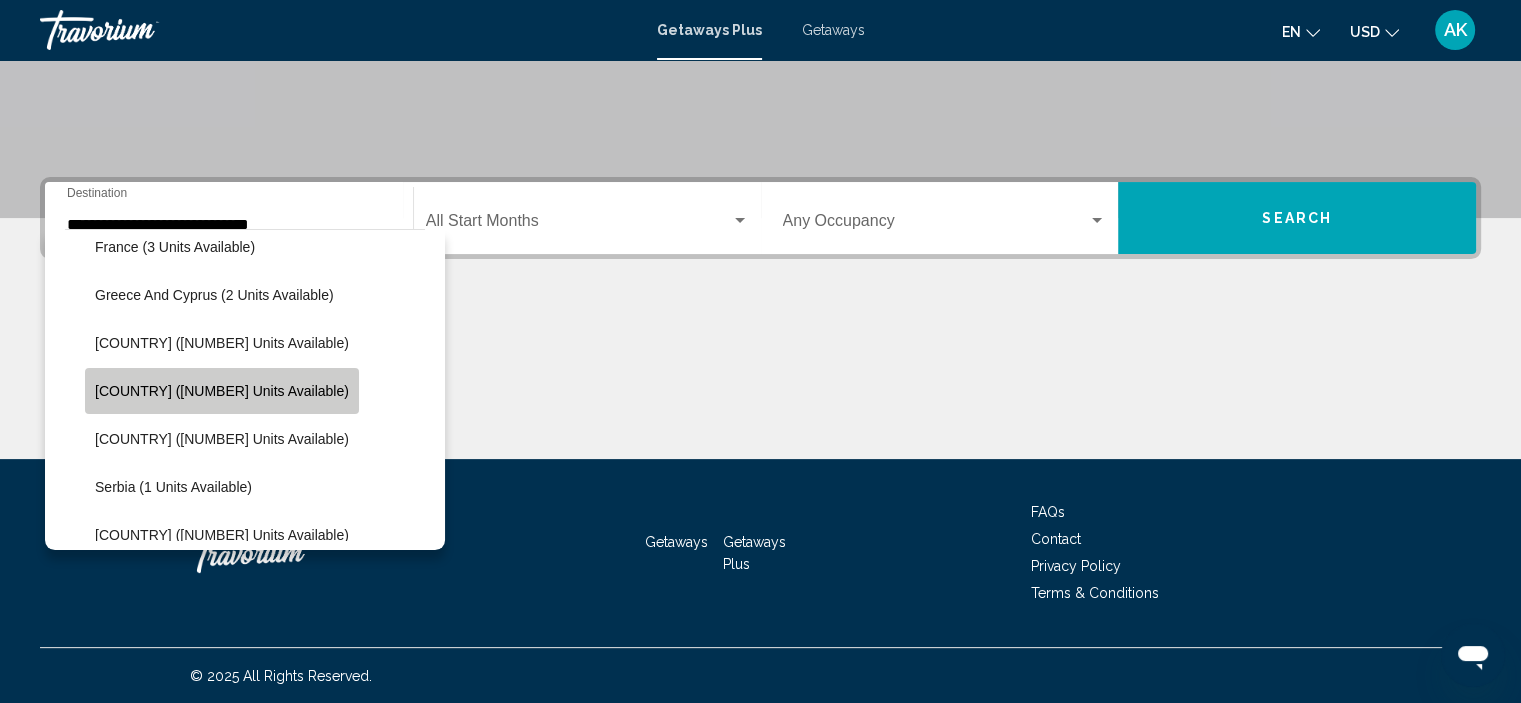 click on "Italy (569 units available)" 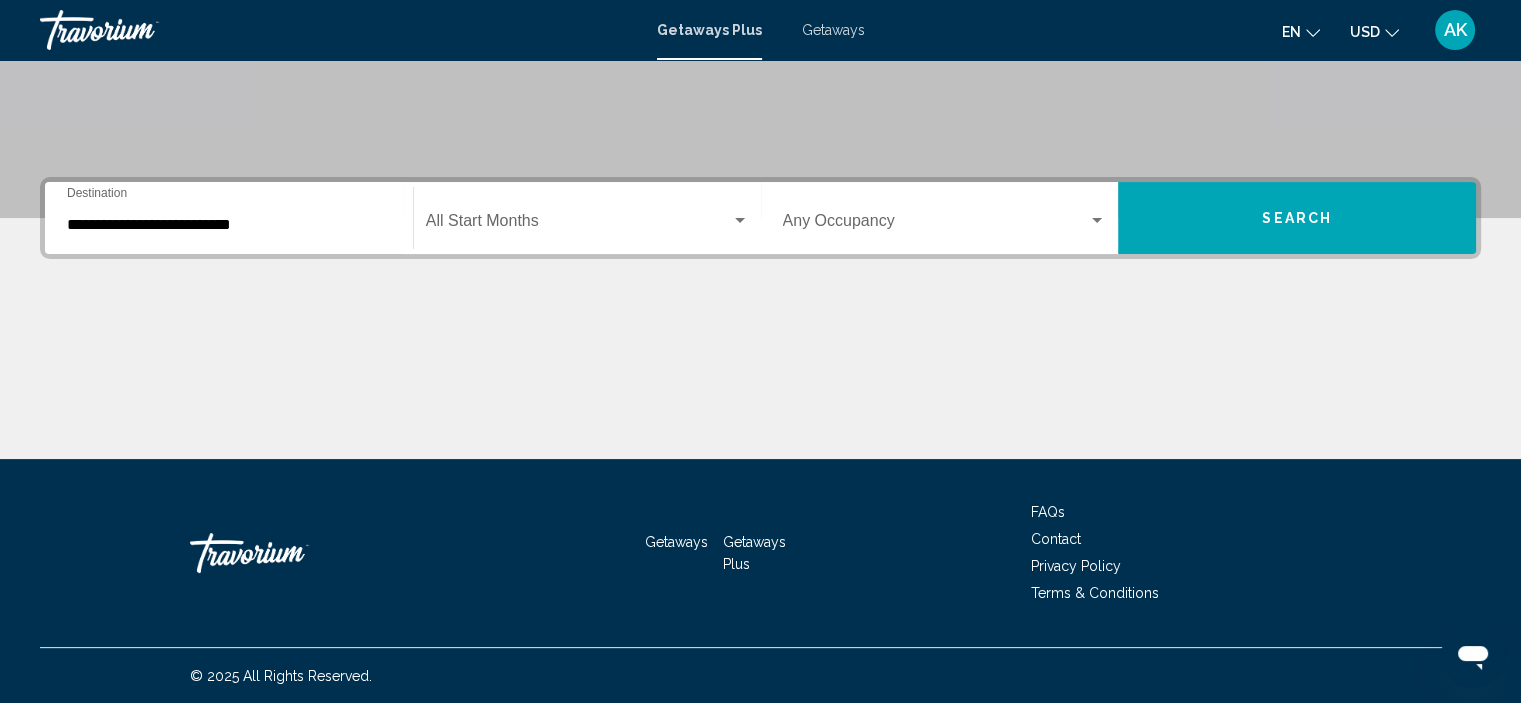 click on "Start Month All Start Months" 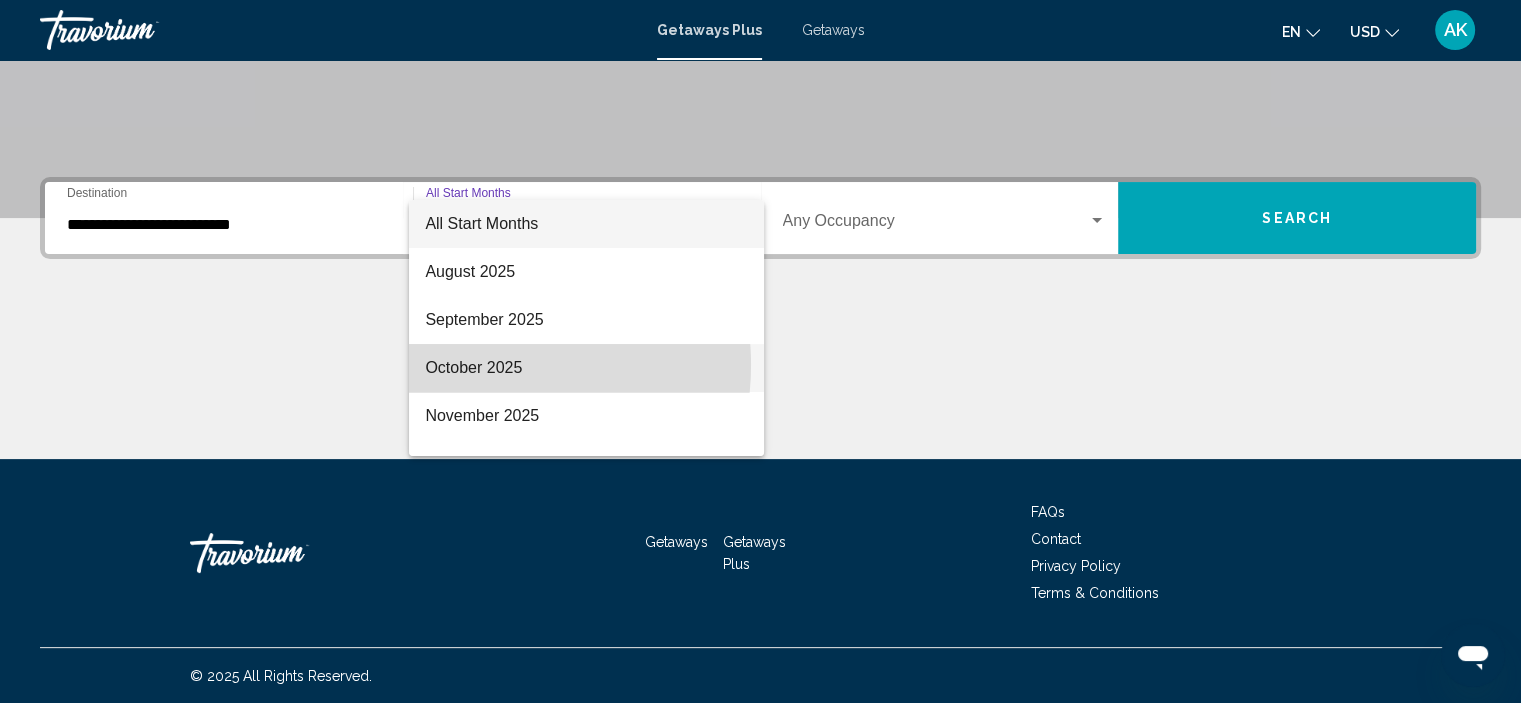 click on "October 2025" at bounding box center [586, 368] 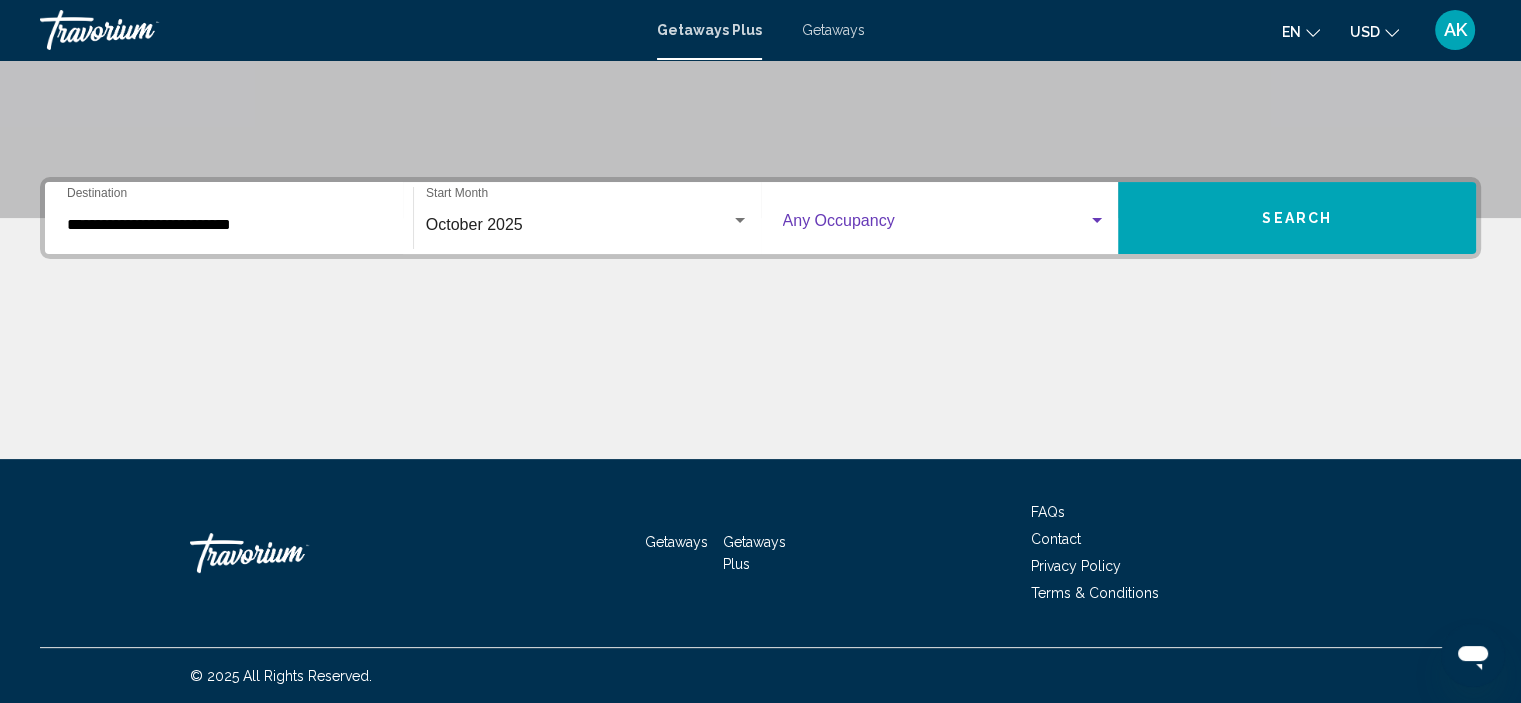 click at bounding box center (936, 225) 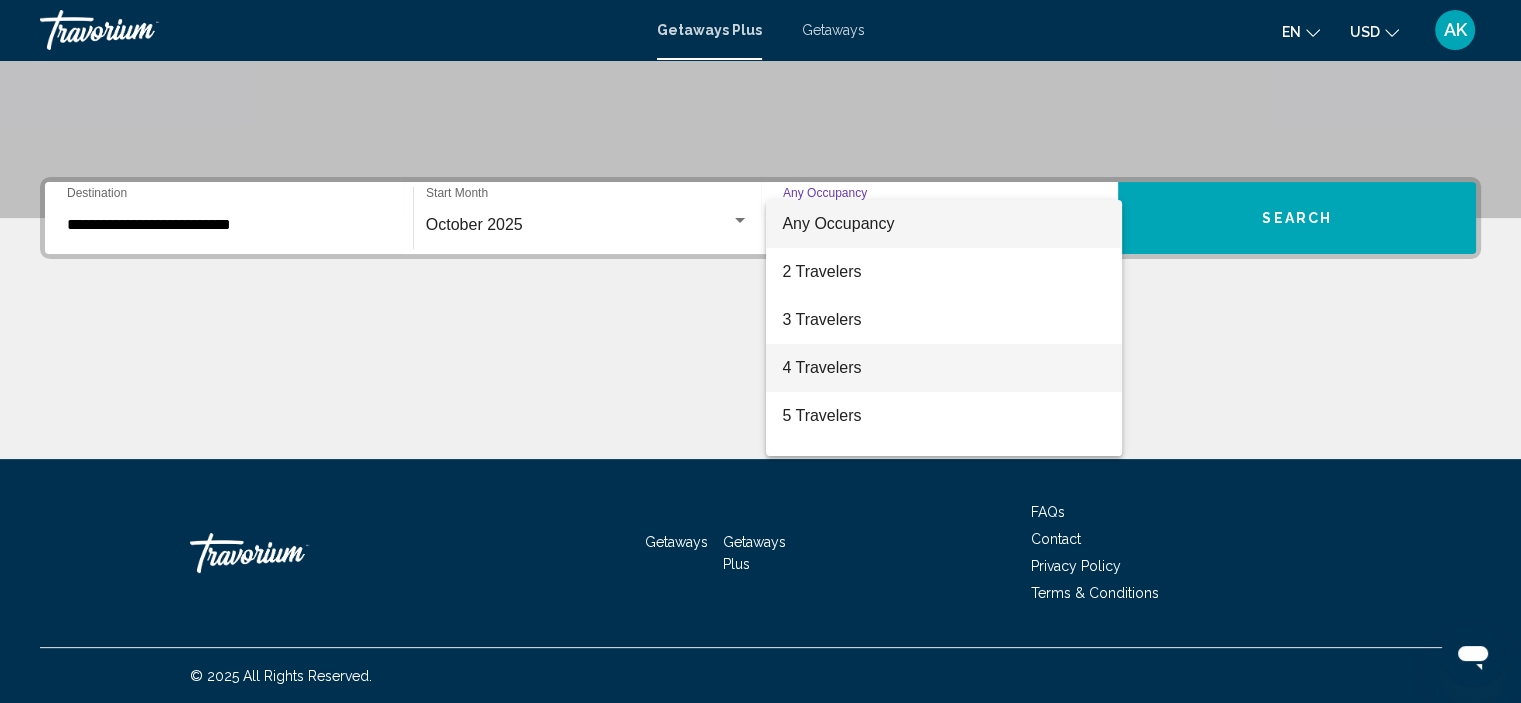 click on "4 Travelers" at bounding box center (944, 368) 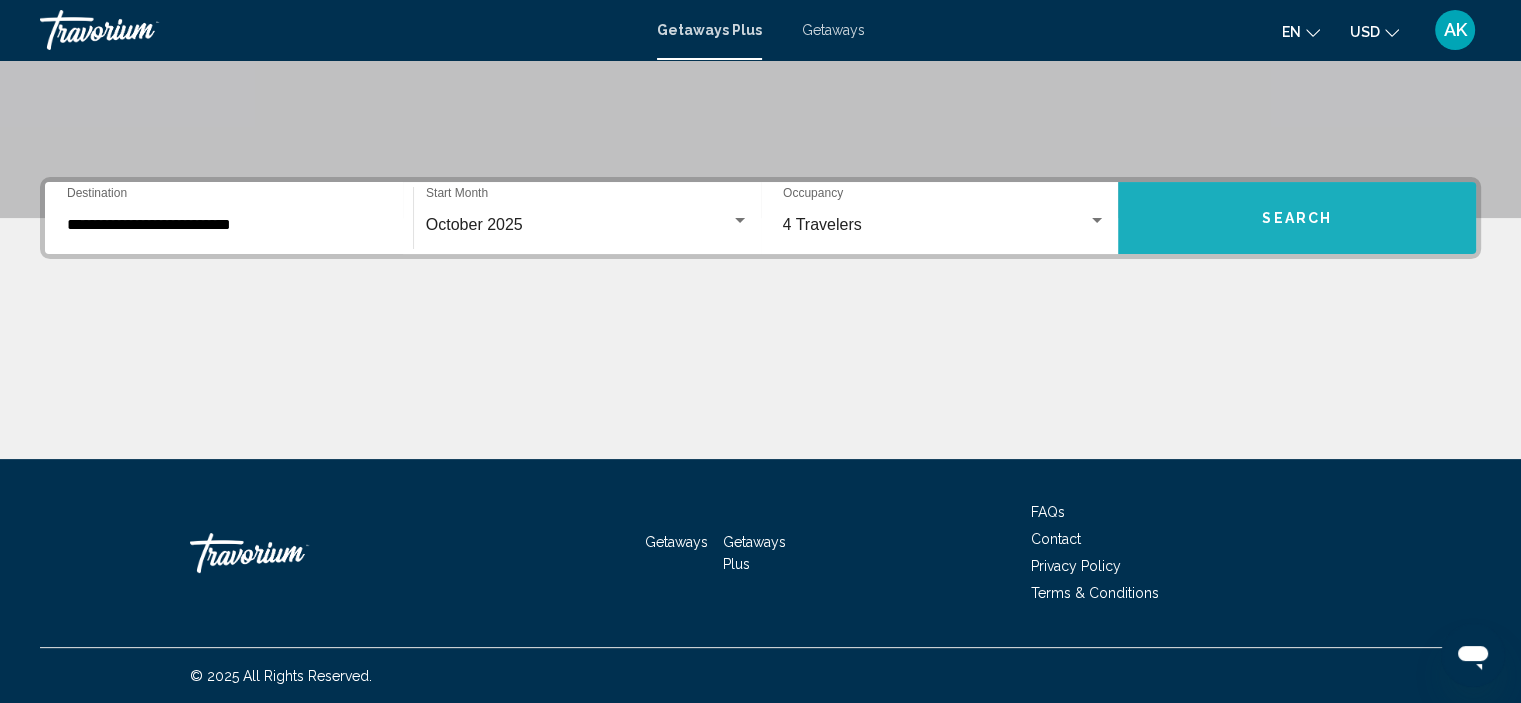 click on "Search" at bounding box center [1297, 219] 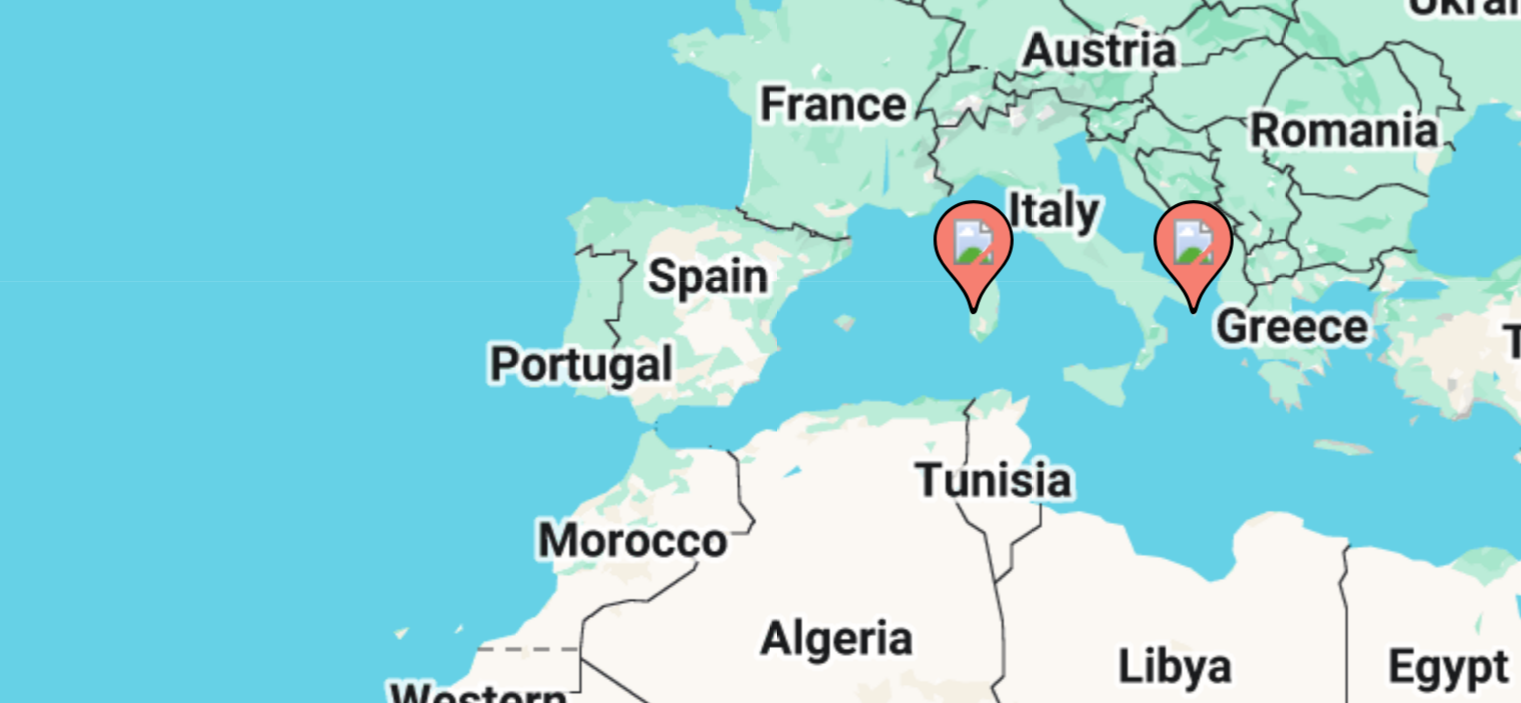 click 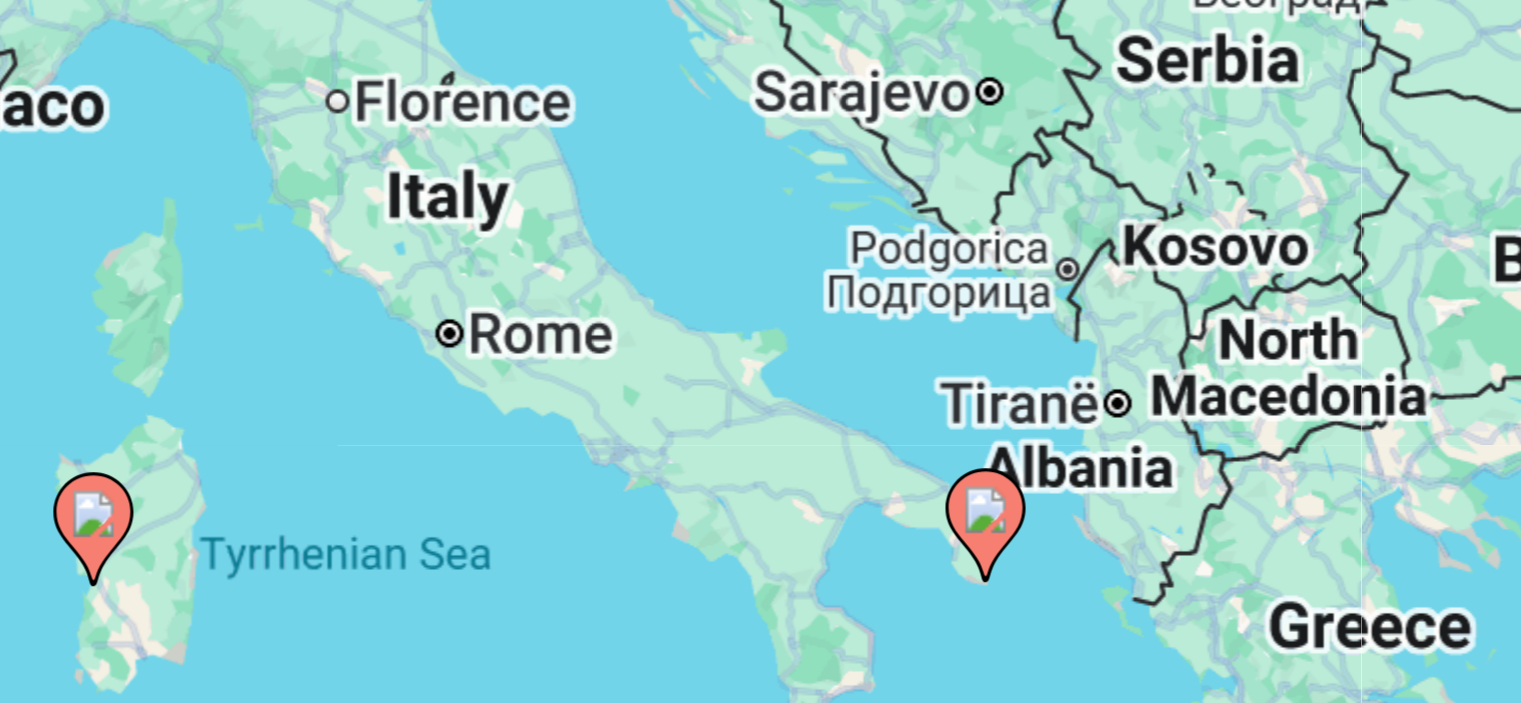 click 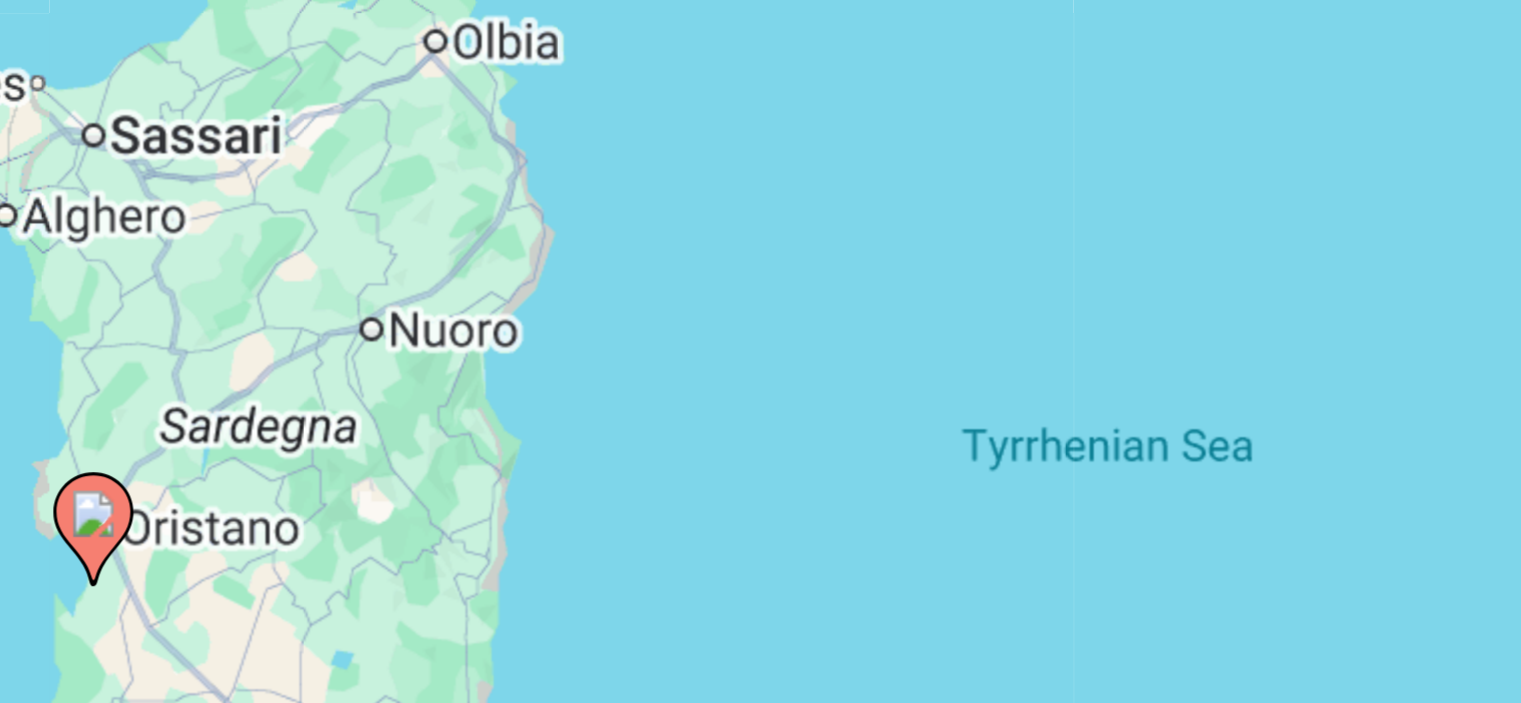 click 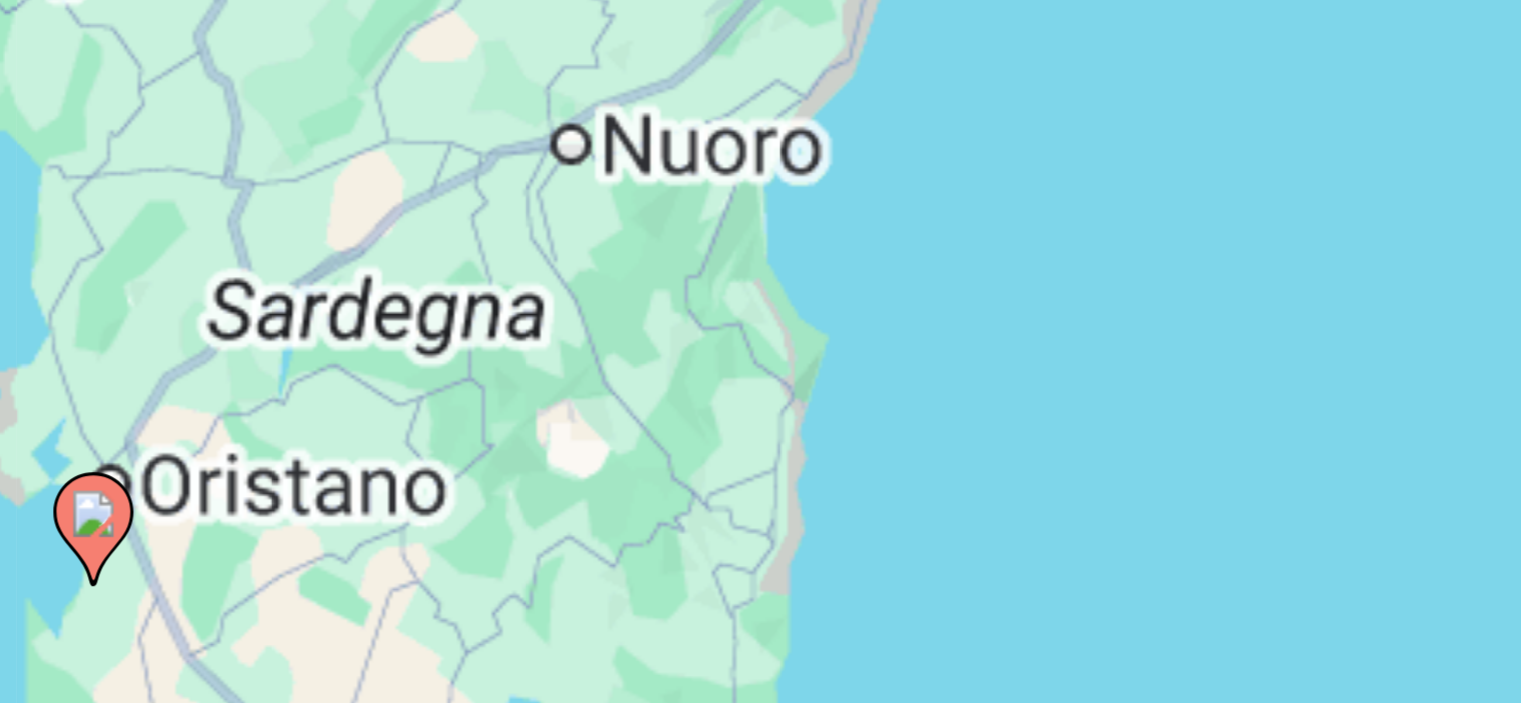 click 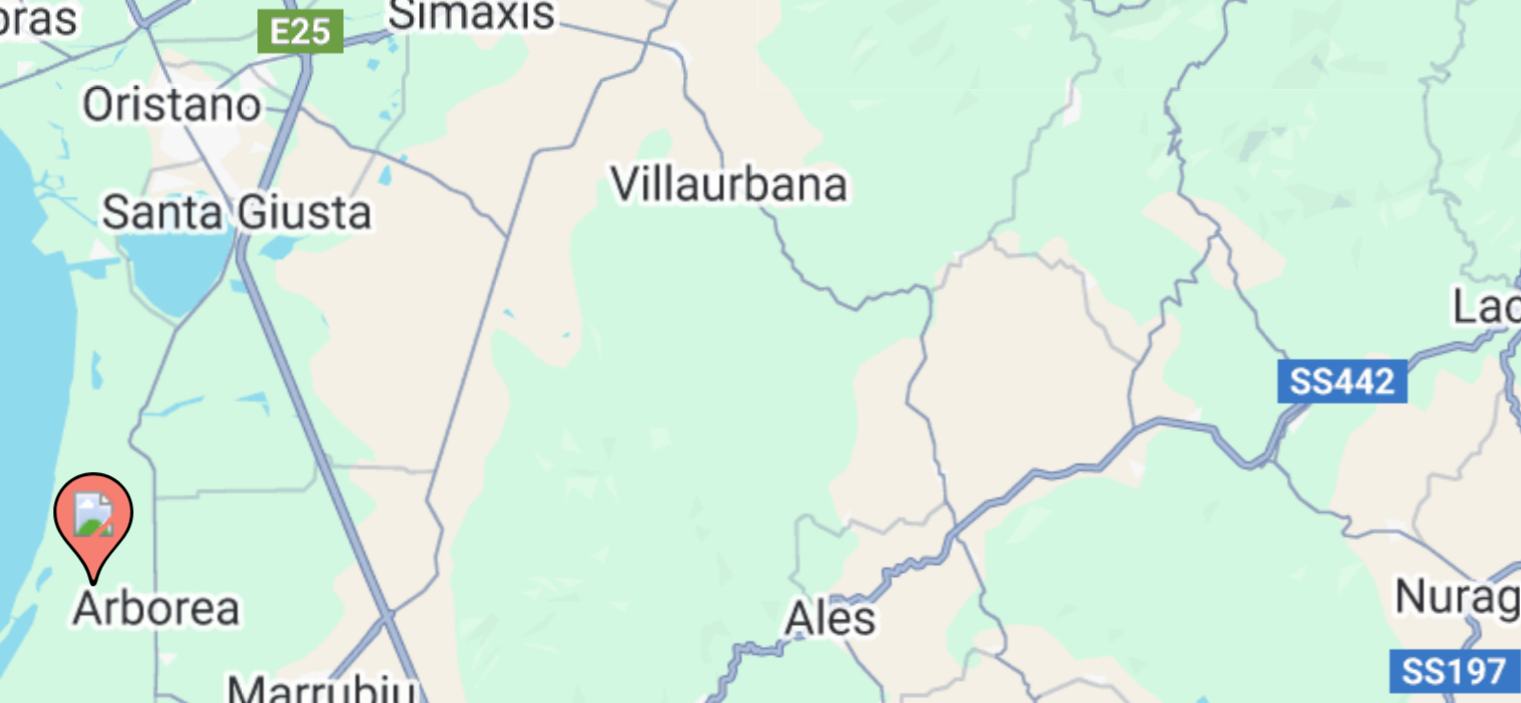 click 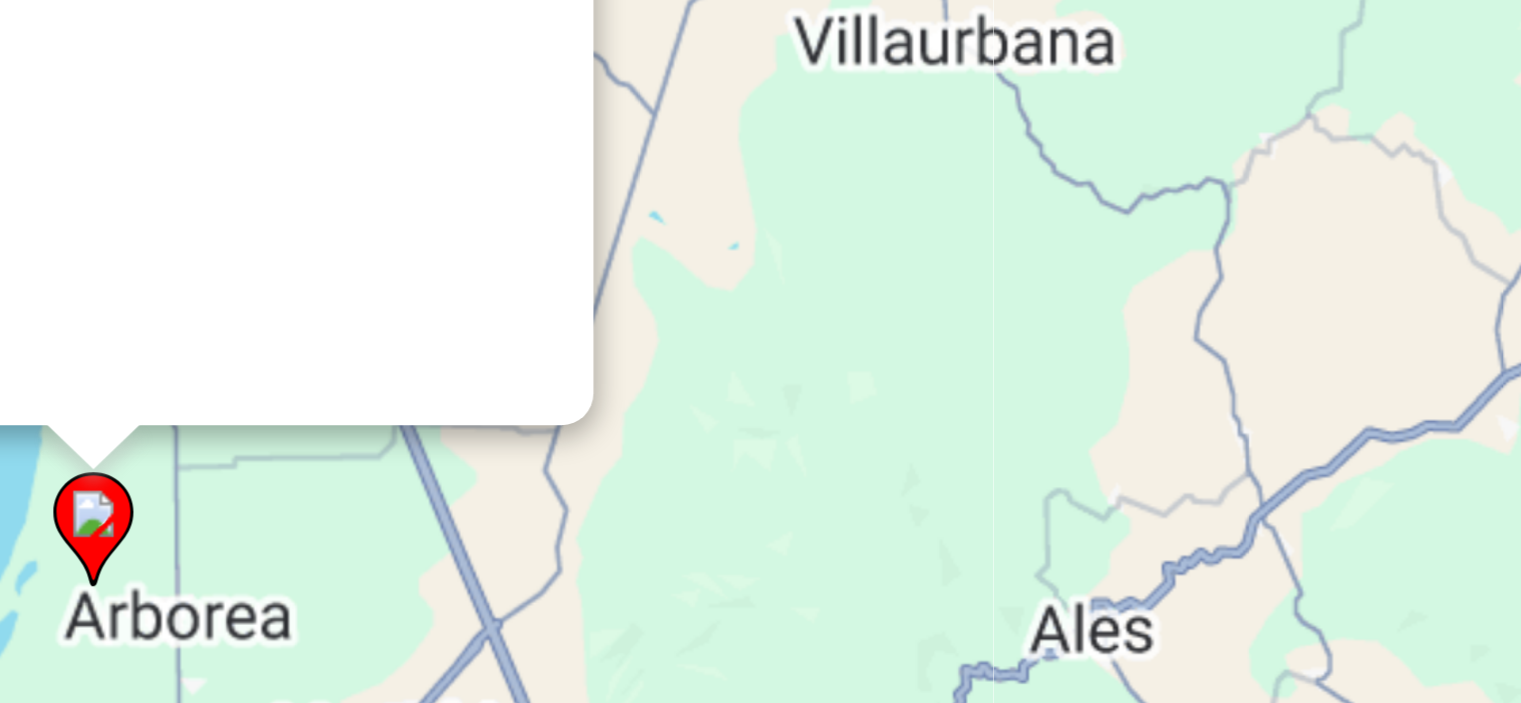 click on "To activate drag with keyboard, press Alt + Enter. Once in keyboard drag state, use the arrow keys to move the marker. To complete the drag, press the Enter key. To cancel, press Escape." at bounding box center [1481, 440] 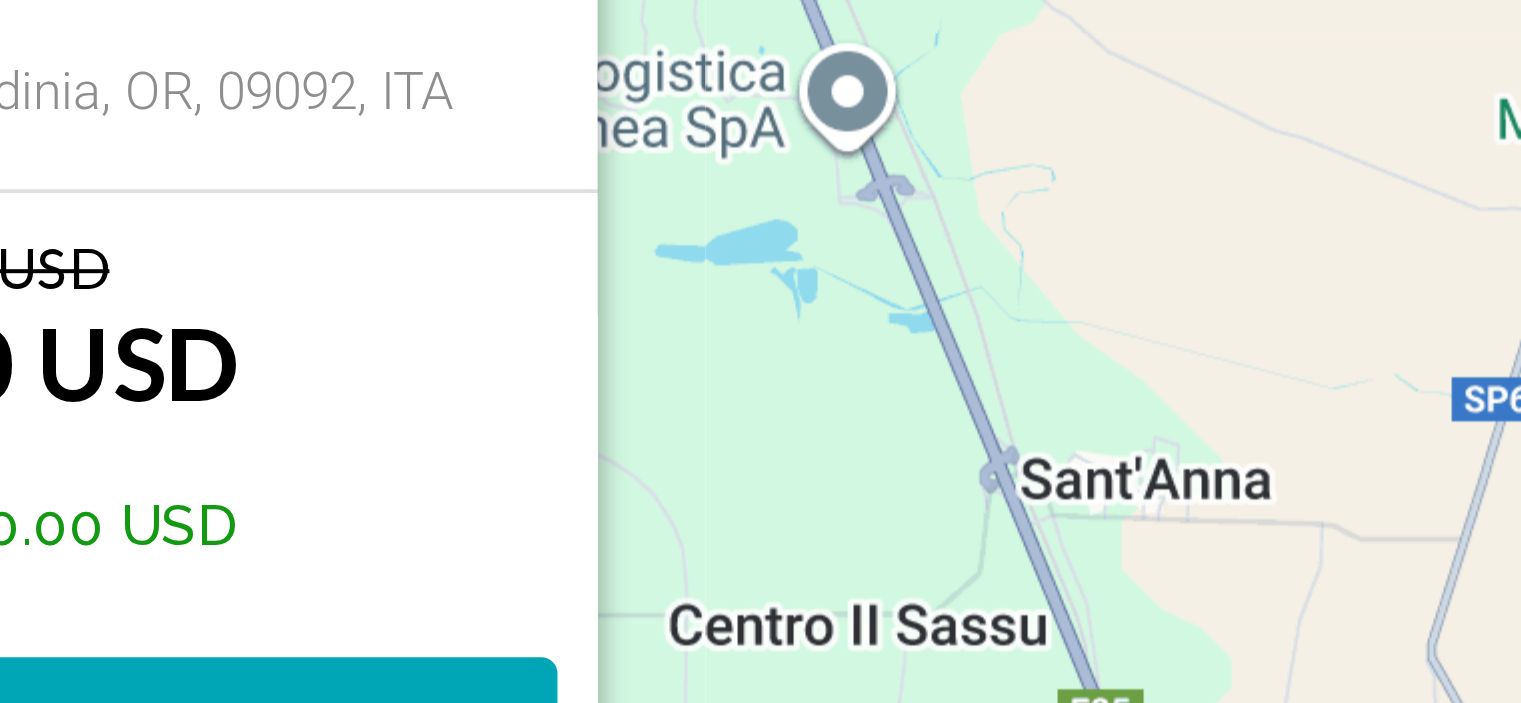 click on "View Resort" at bounding box center [762, 475] 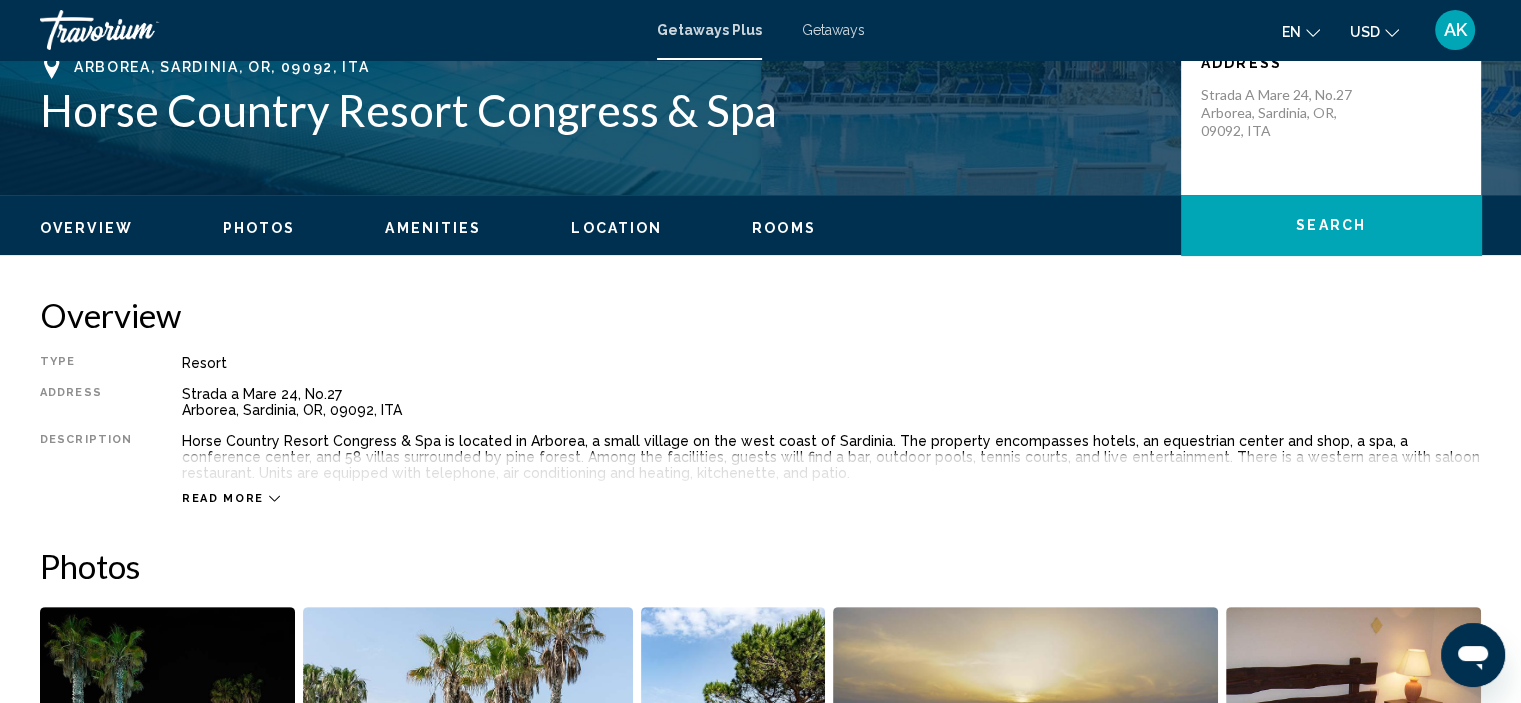 scroll, scrollTop: 484, scrollLeft: 0, axis: vertical 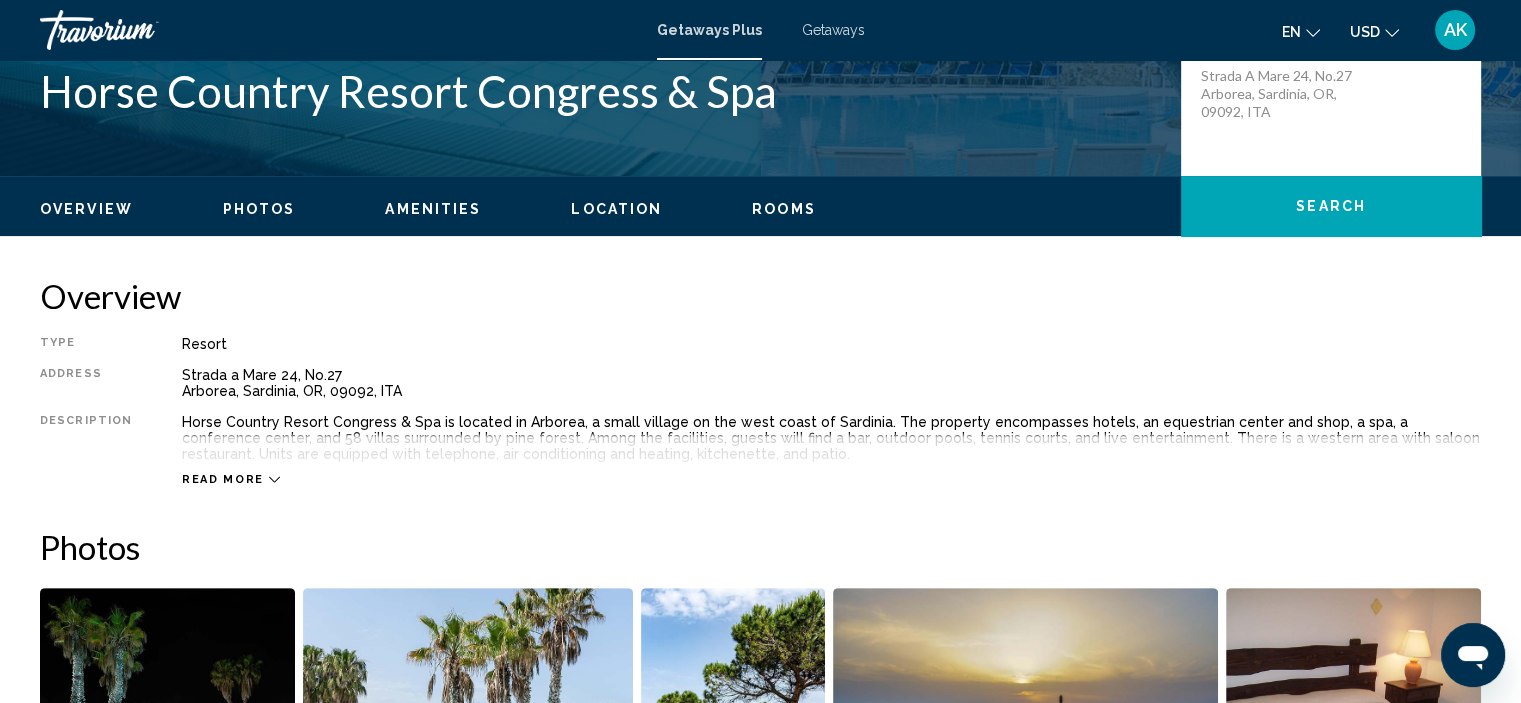 click on "Rooms" at bounding box center (784, 209) 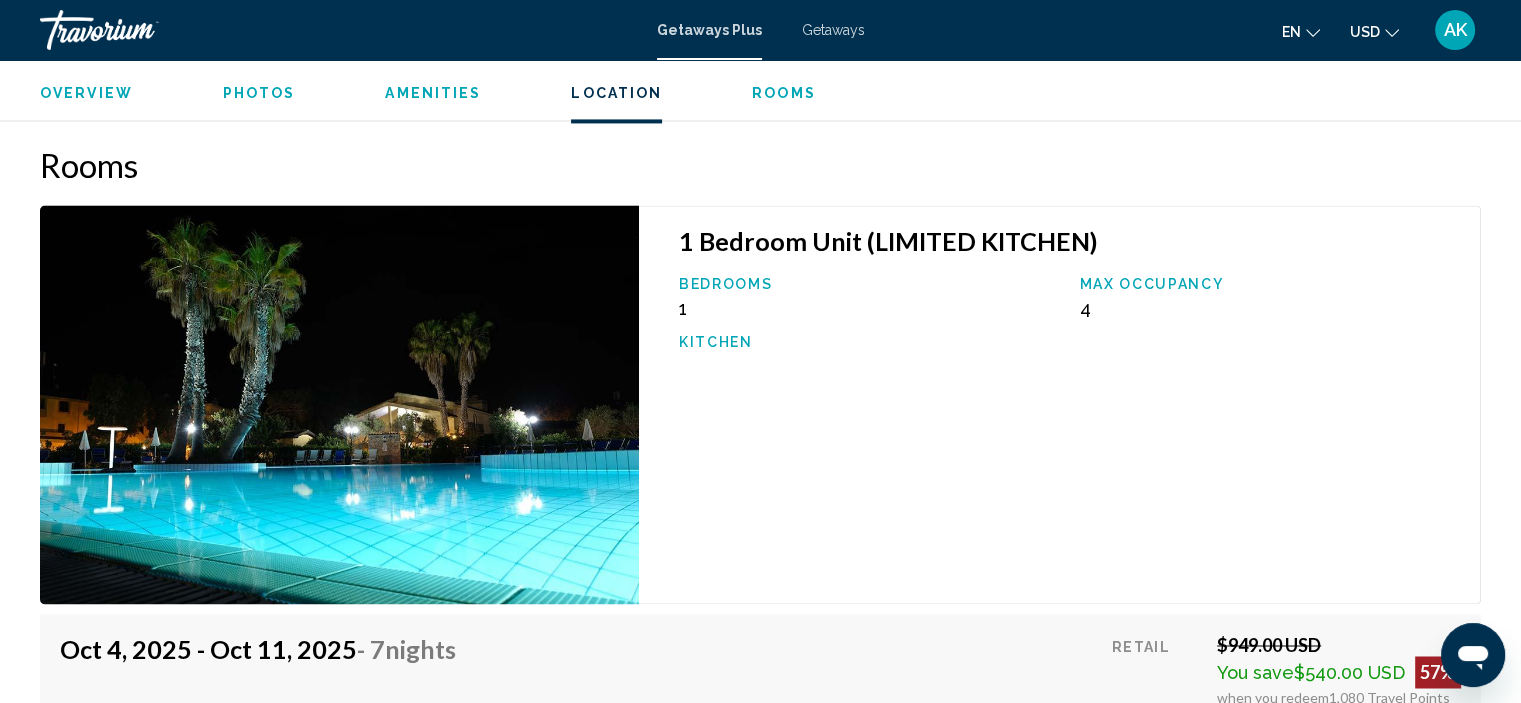 scroll, scrollTop: 3118, scrollLeft: 0, axis: vertical 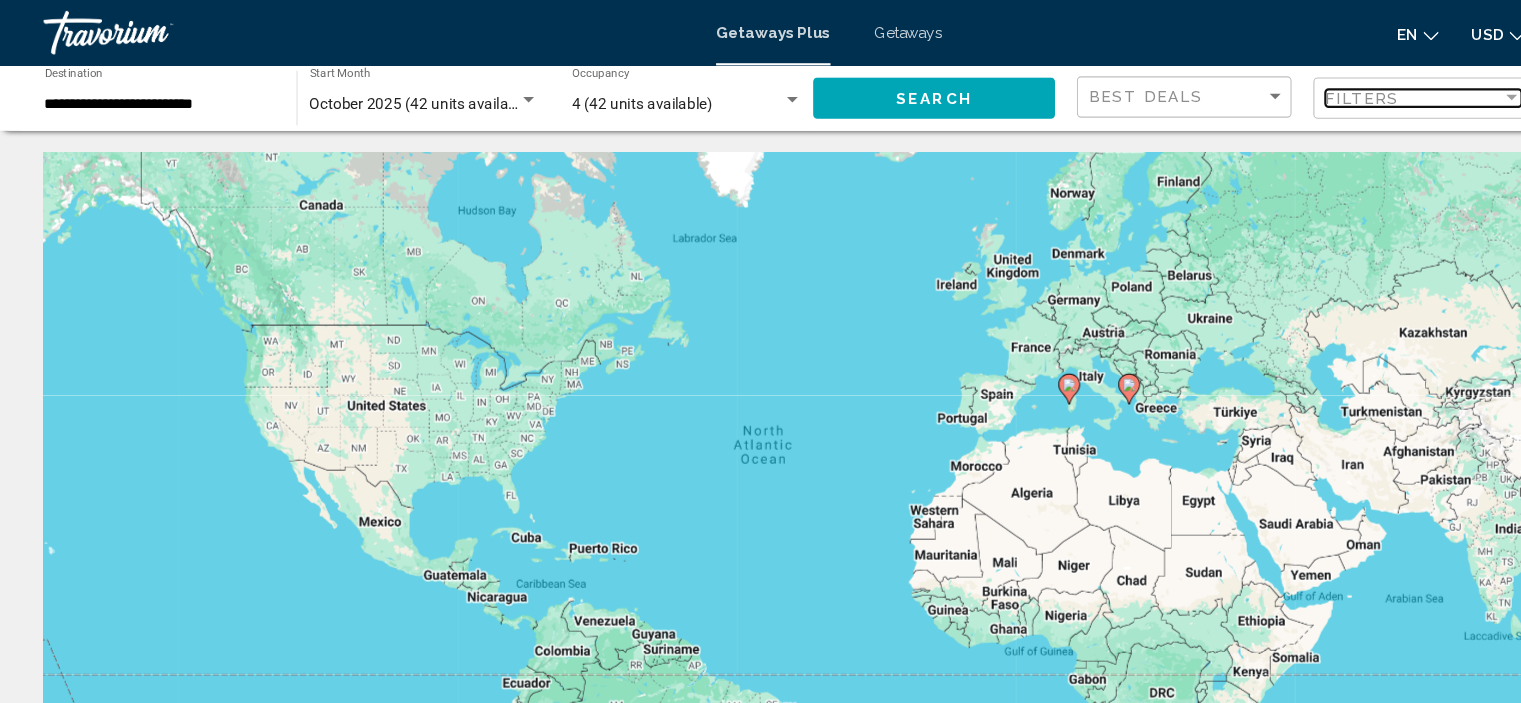click on "Filters" at bounding box center [1250, 90] 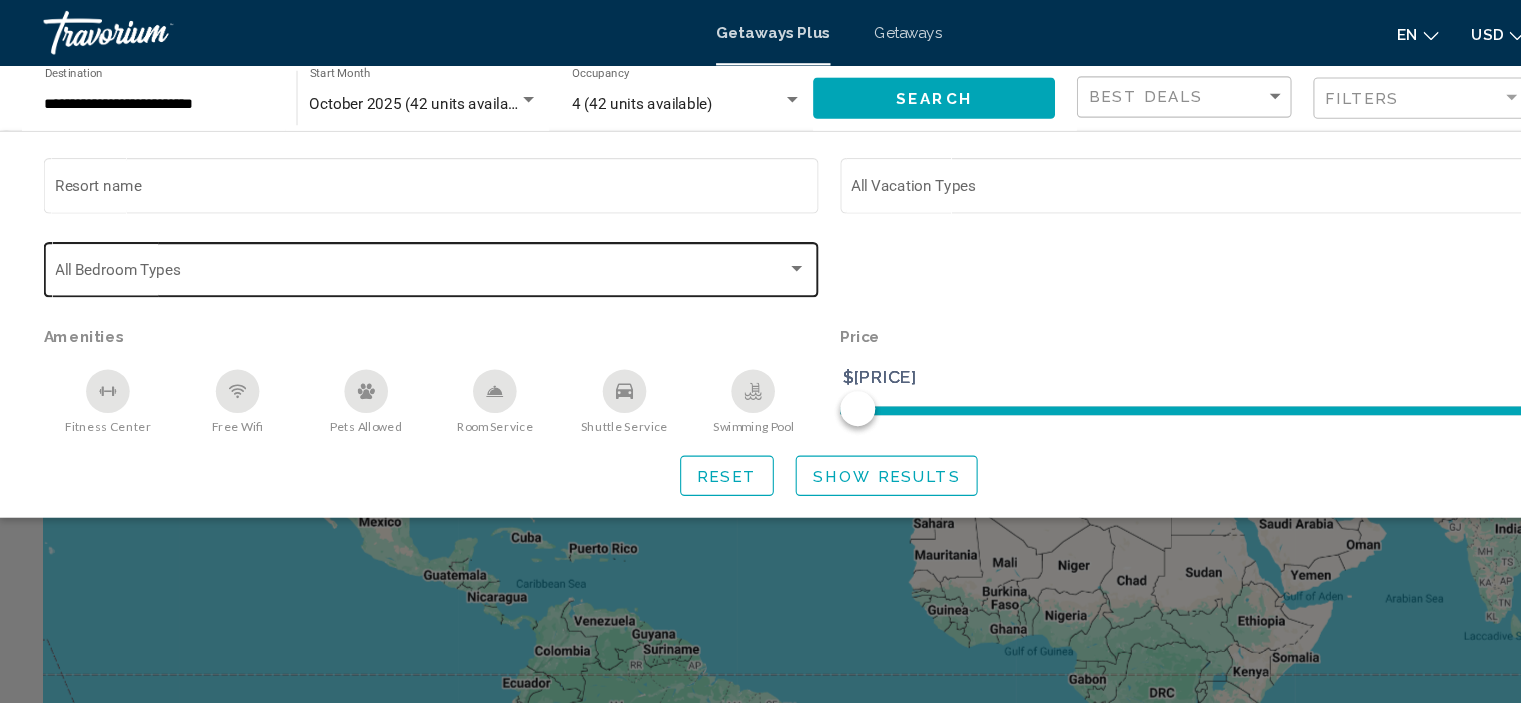 click on "Bedroom Types All Bedroom Types" 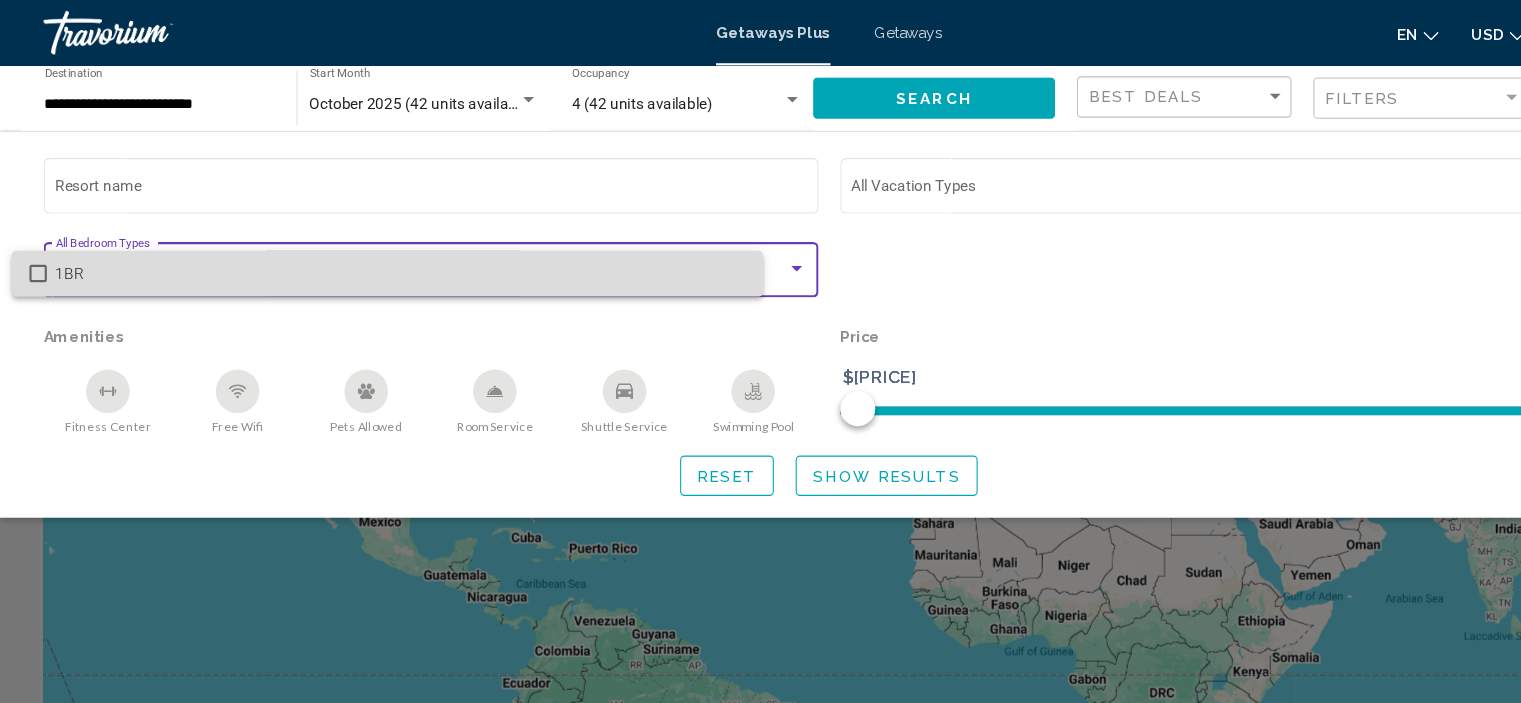 click on "1BR" at bounding box center (367, 251) 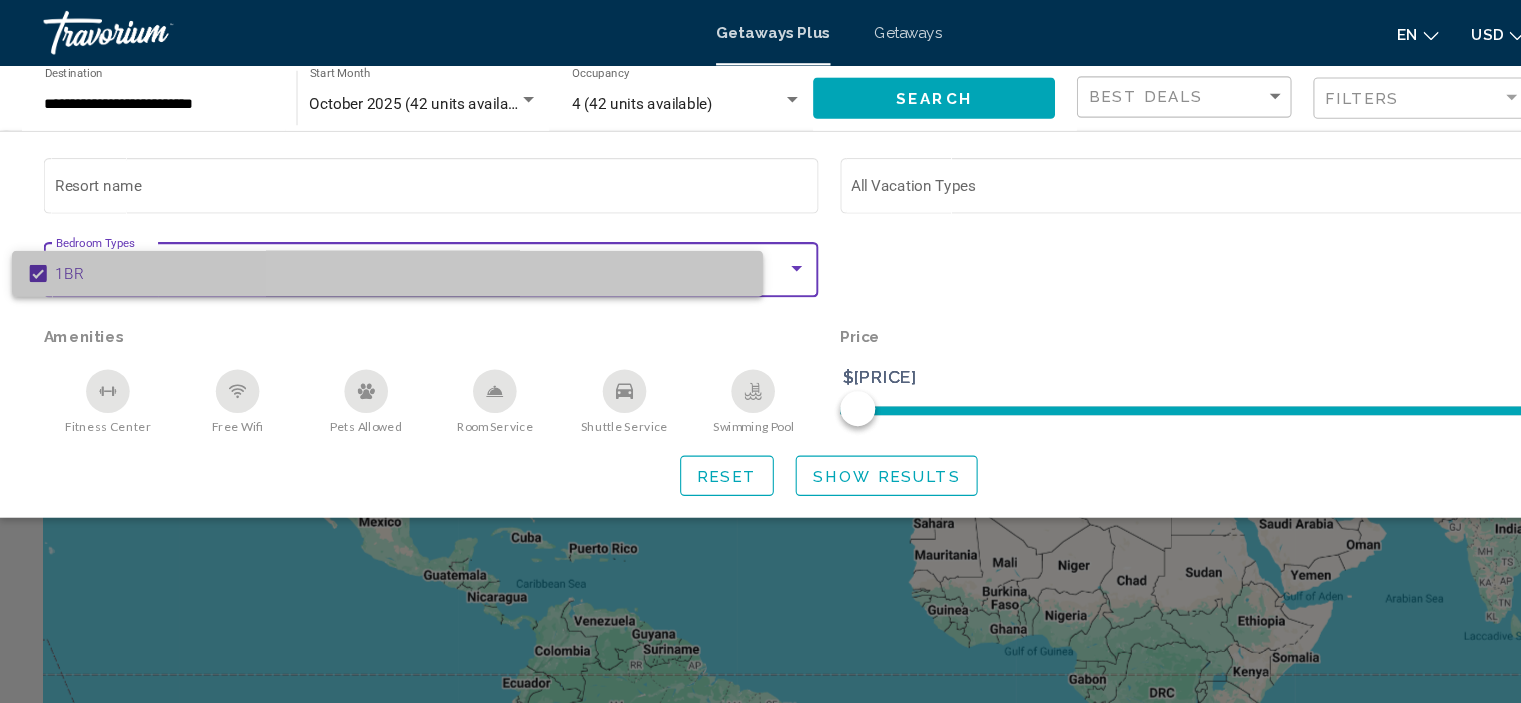 click on "1BR" at bounding box center [367, 251] 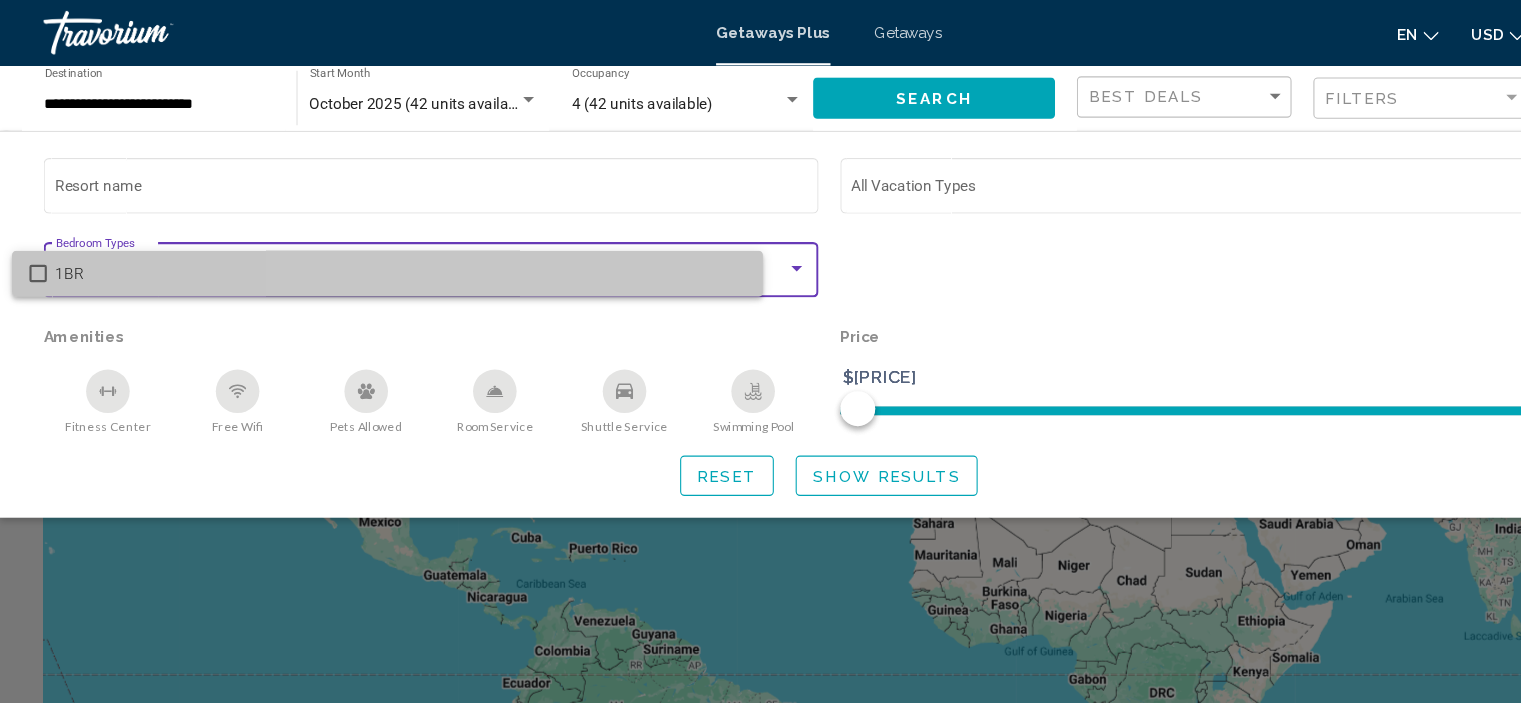 click on "1BR" at bounding box center (367, 251) 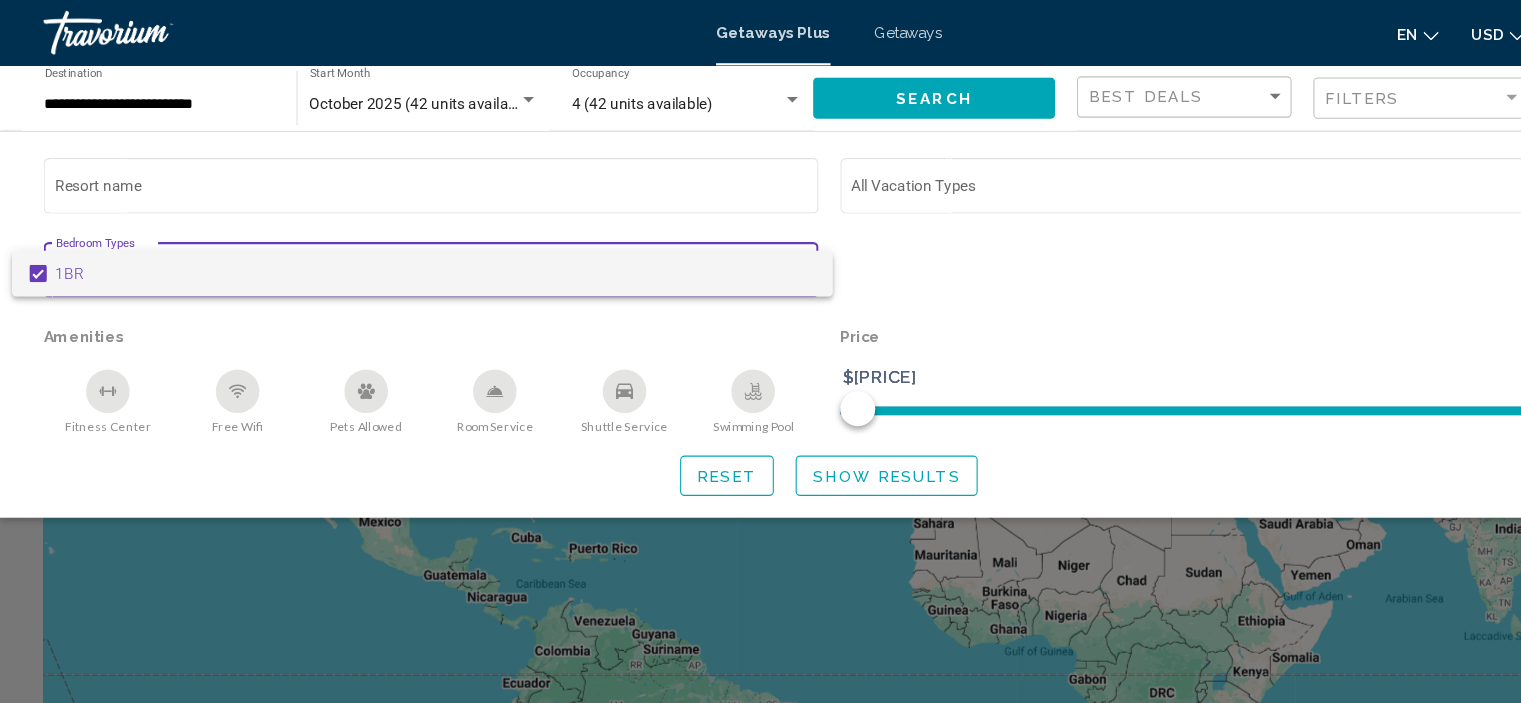 click at bounding box center [760, 351] 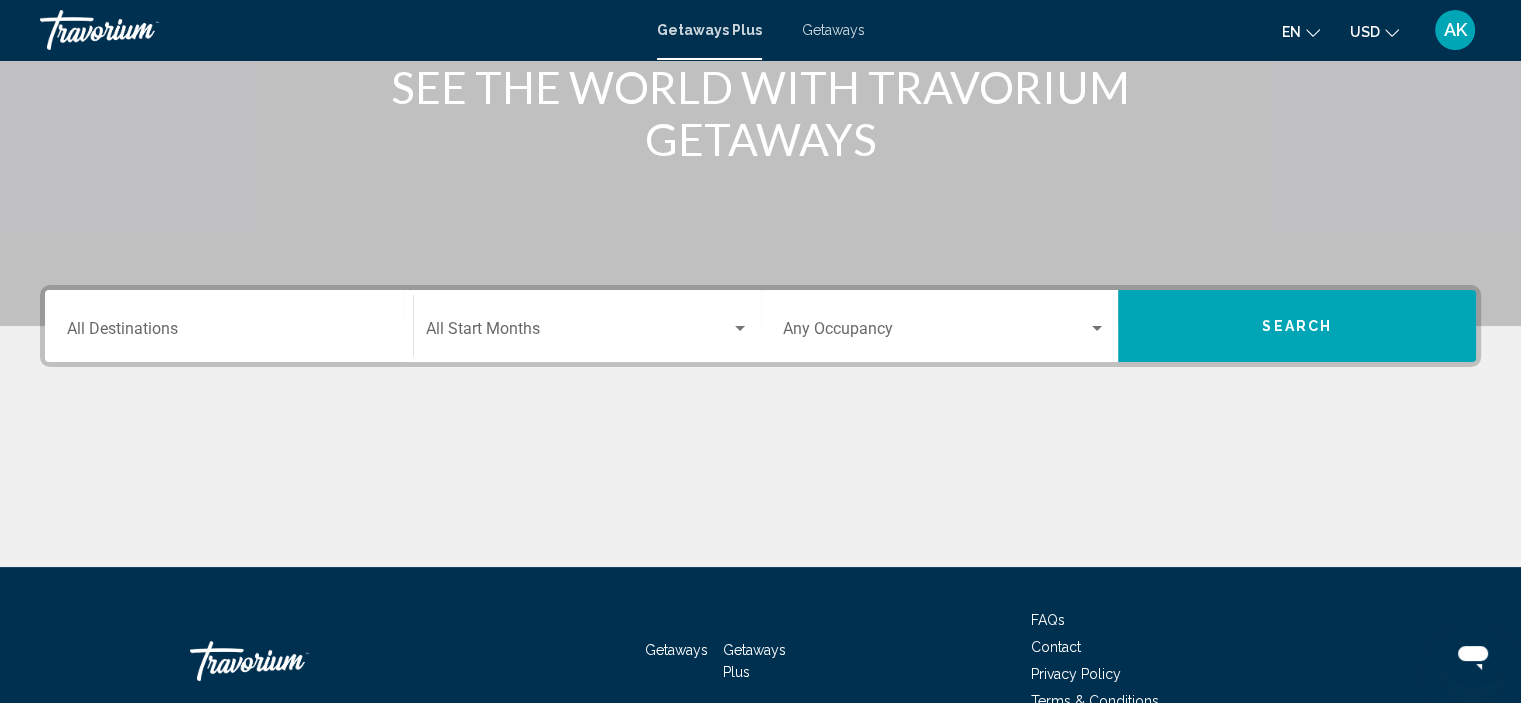 scroll, scrollTop: 286, scrollLeft: 0, axis: vertical 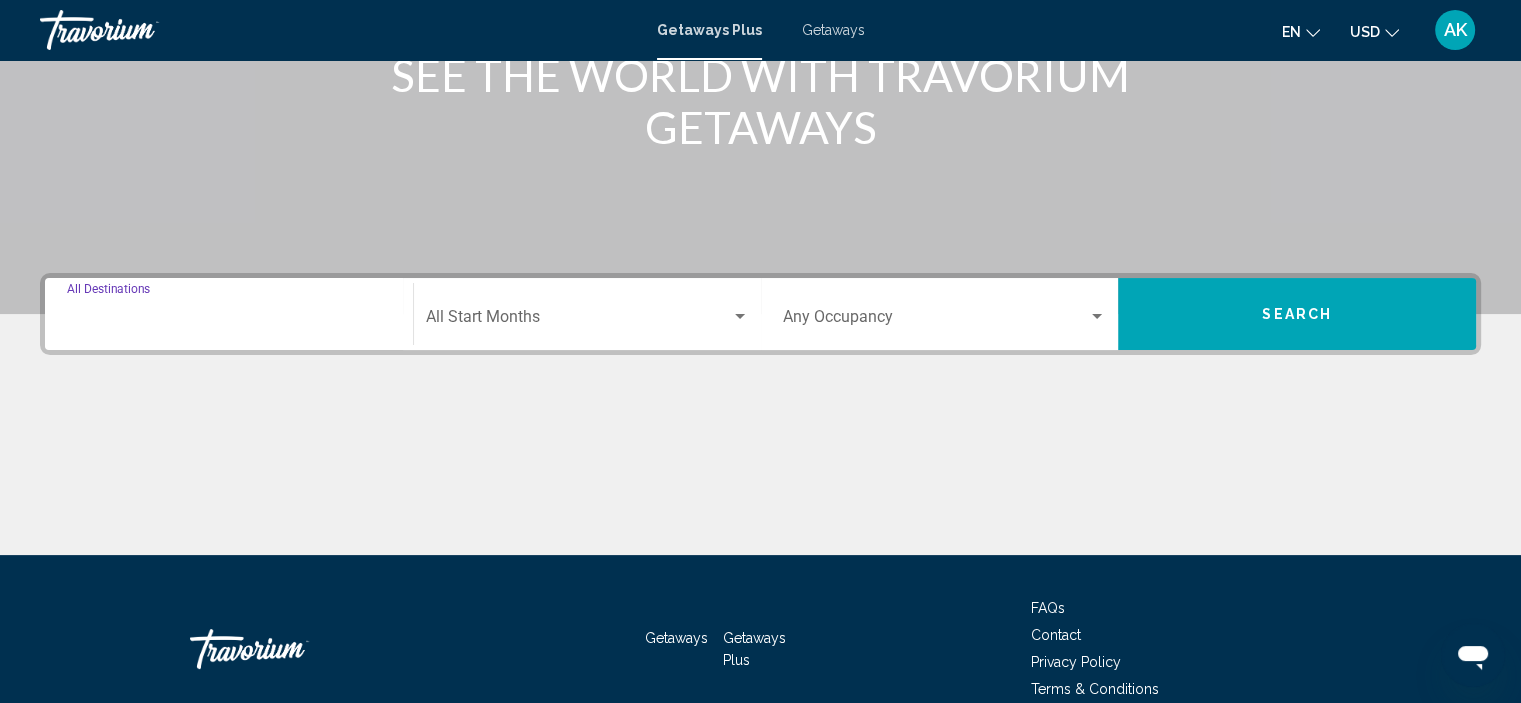 click on "Destination All Destinations" at bounding box center (229, 321) 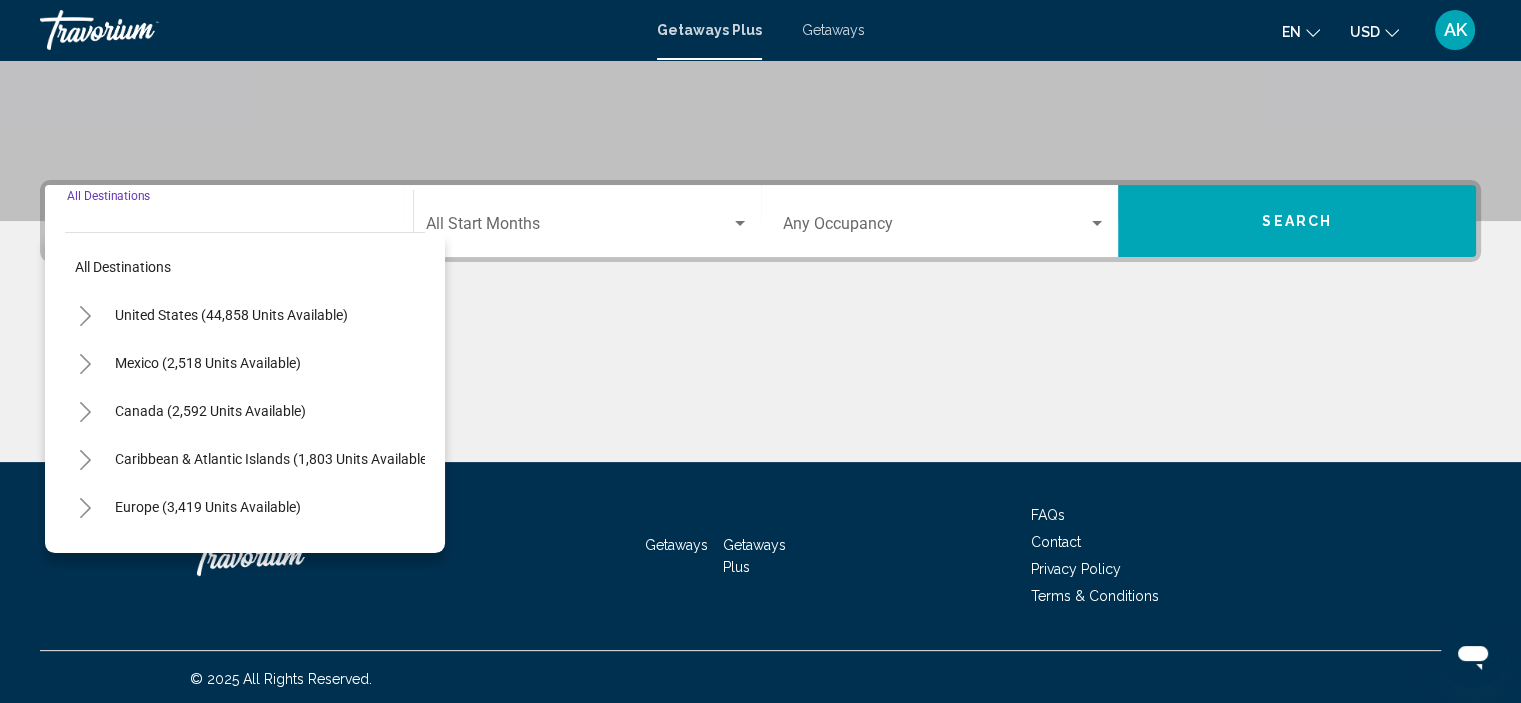 scroll, scrollTop: 382, scrollLeft: 0, axis: vertical 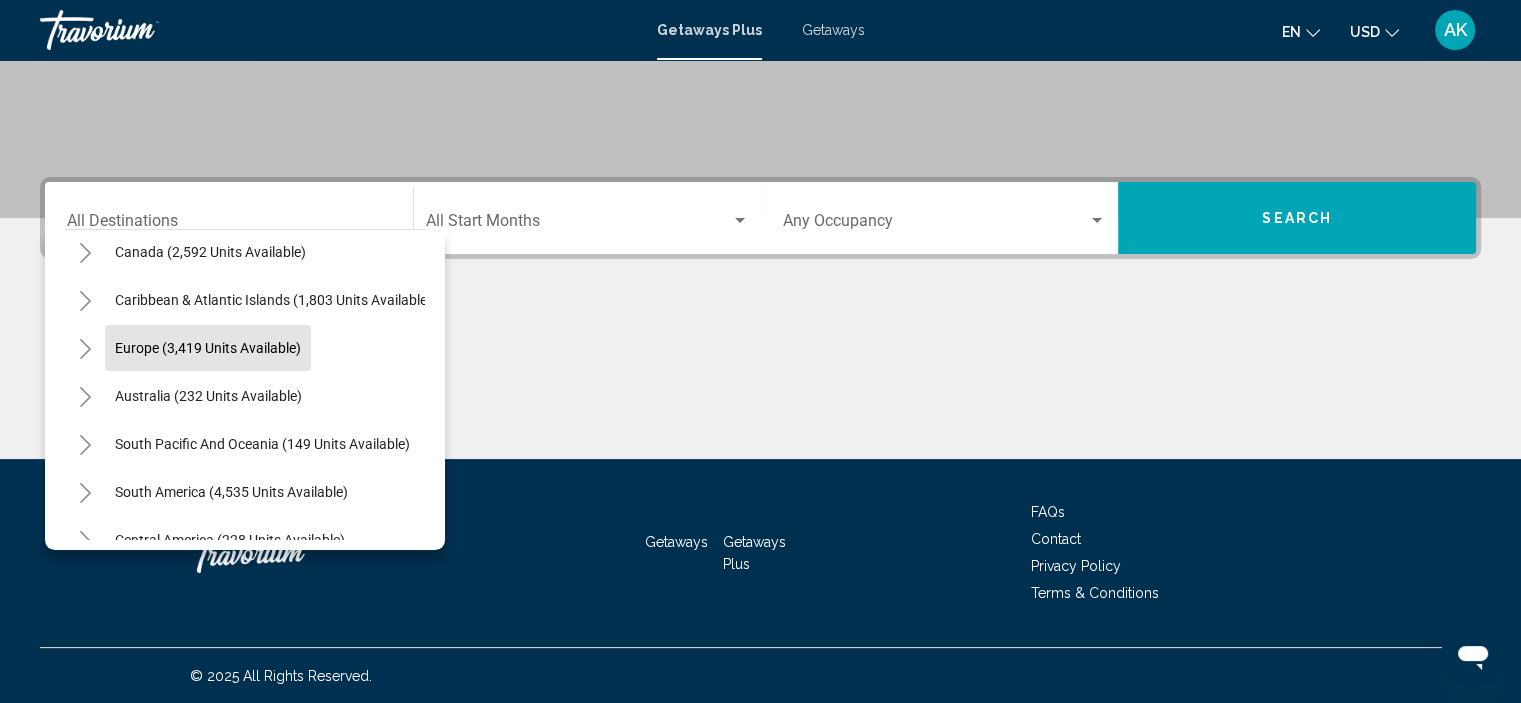 click on "Europe (3,419 units available)" at bounding box center (208, 396) 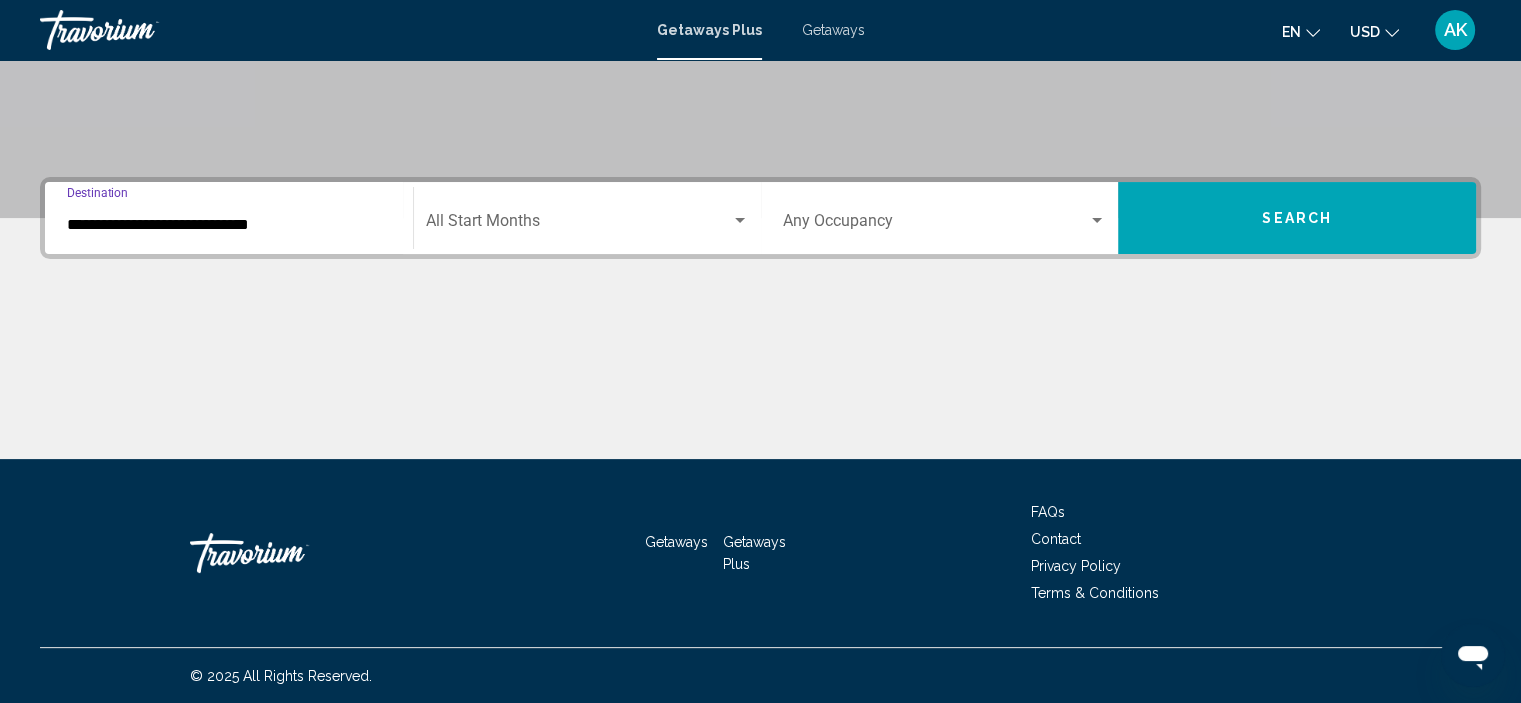 click on "**********" at bounding box center (229, 225) 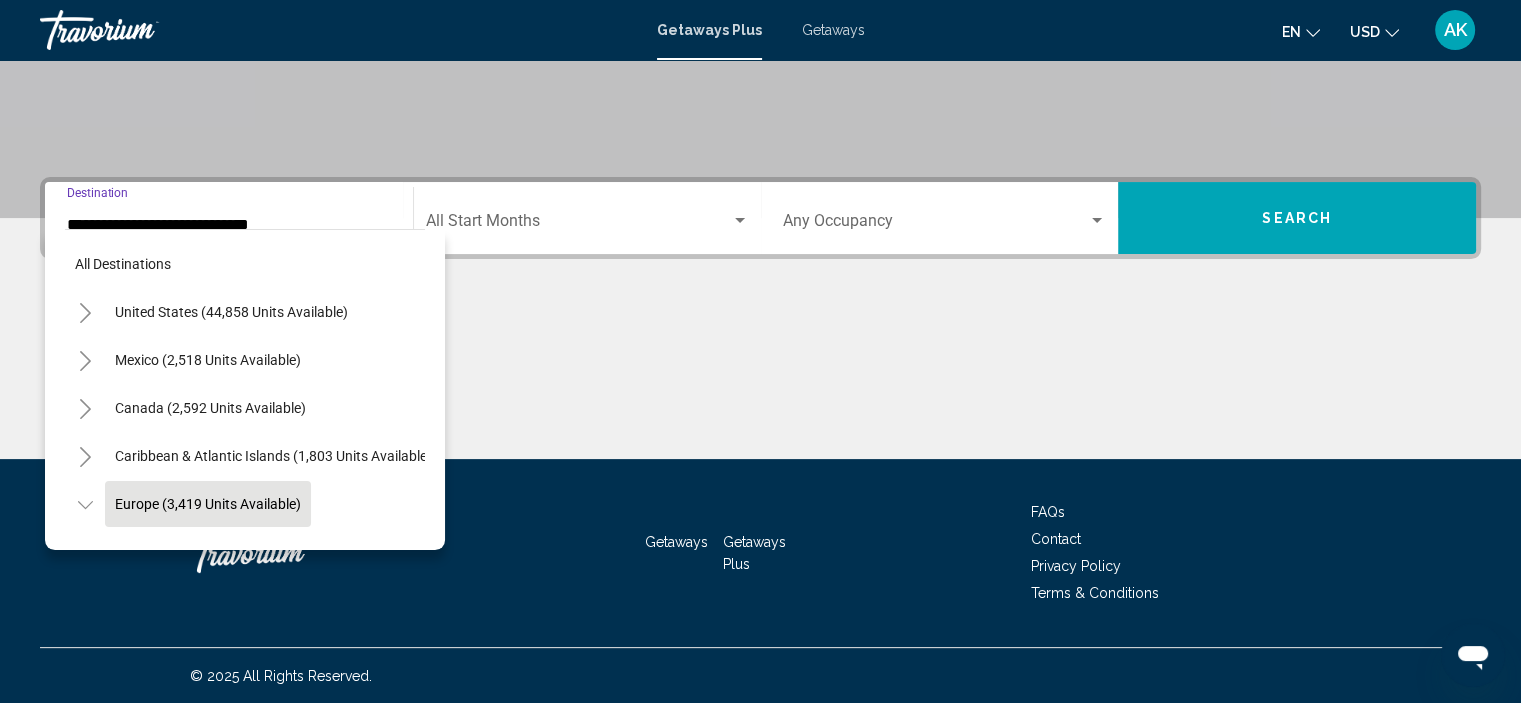 scroll, scrollTop: 126, scrollLeft: 0, axis: vertical 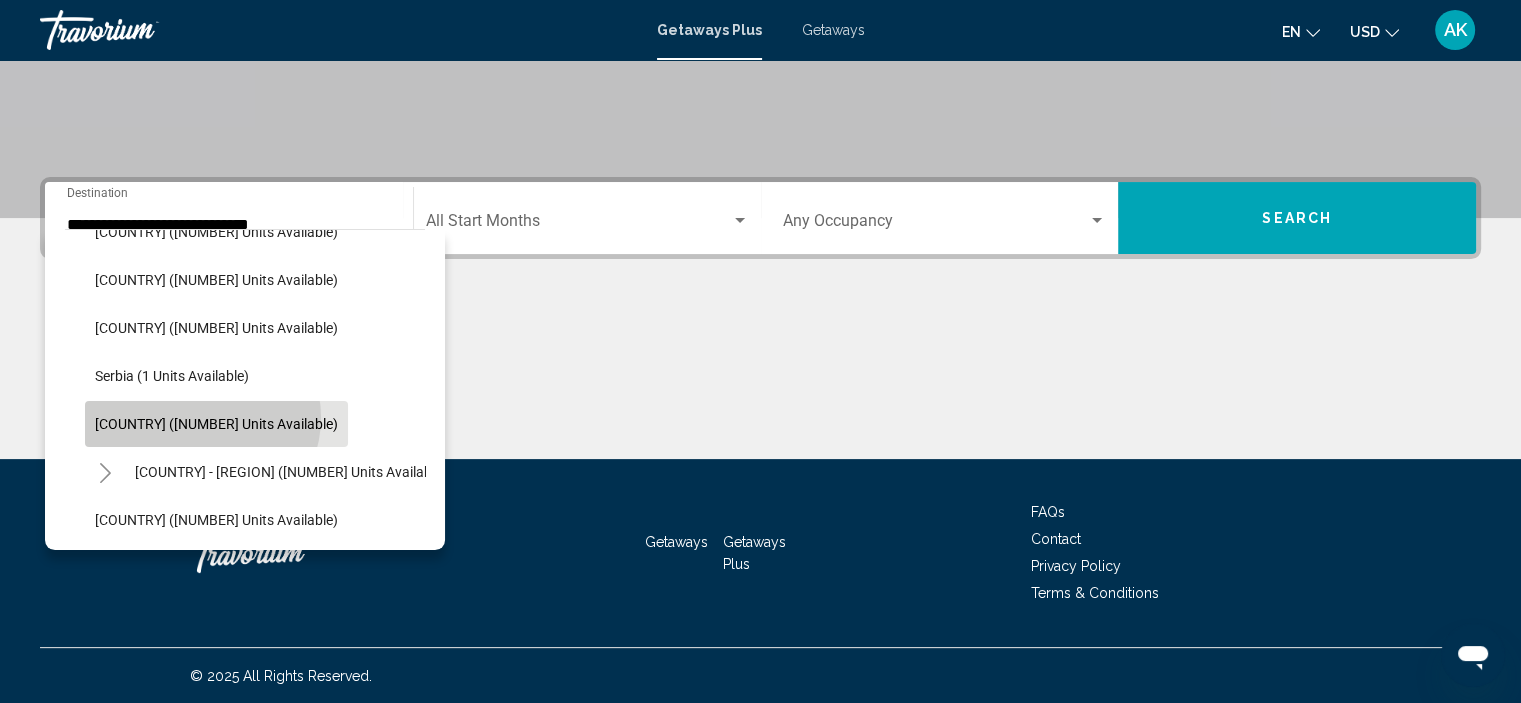 click on "Spain (301 units available)" 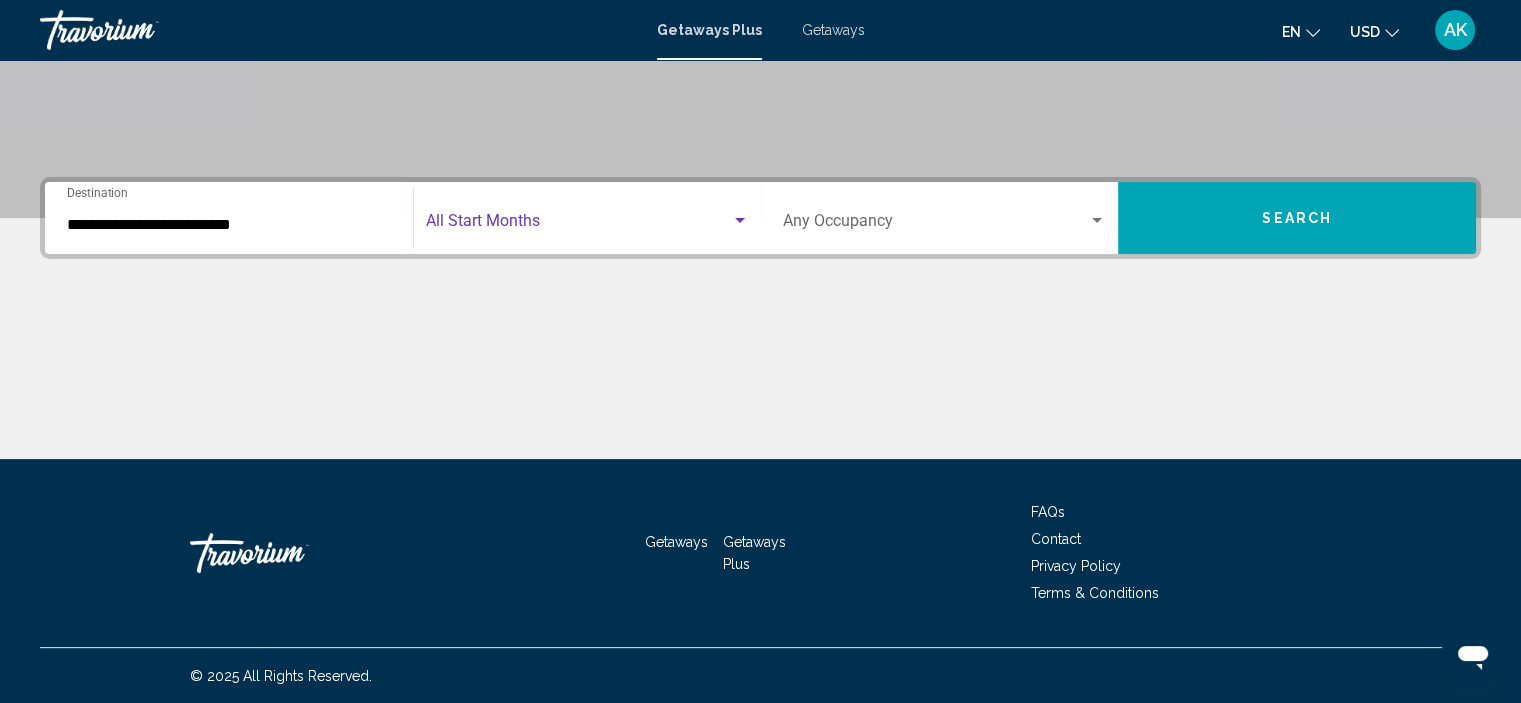 click at bounding box center [578, 225] 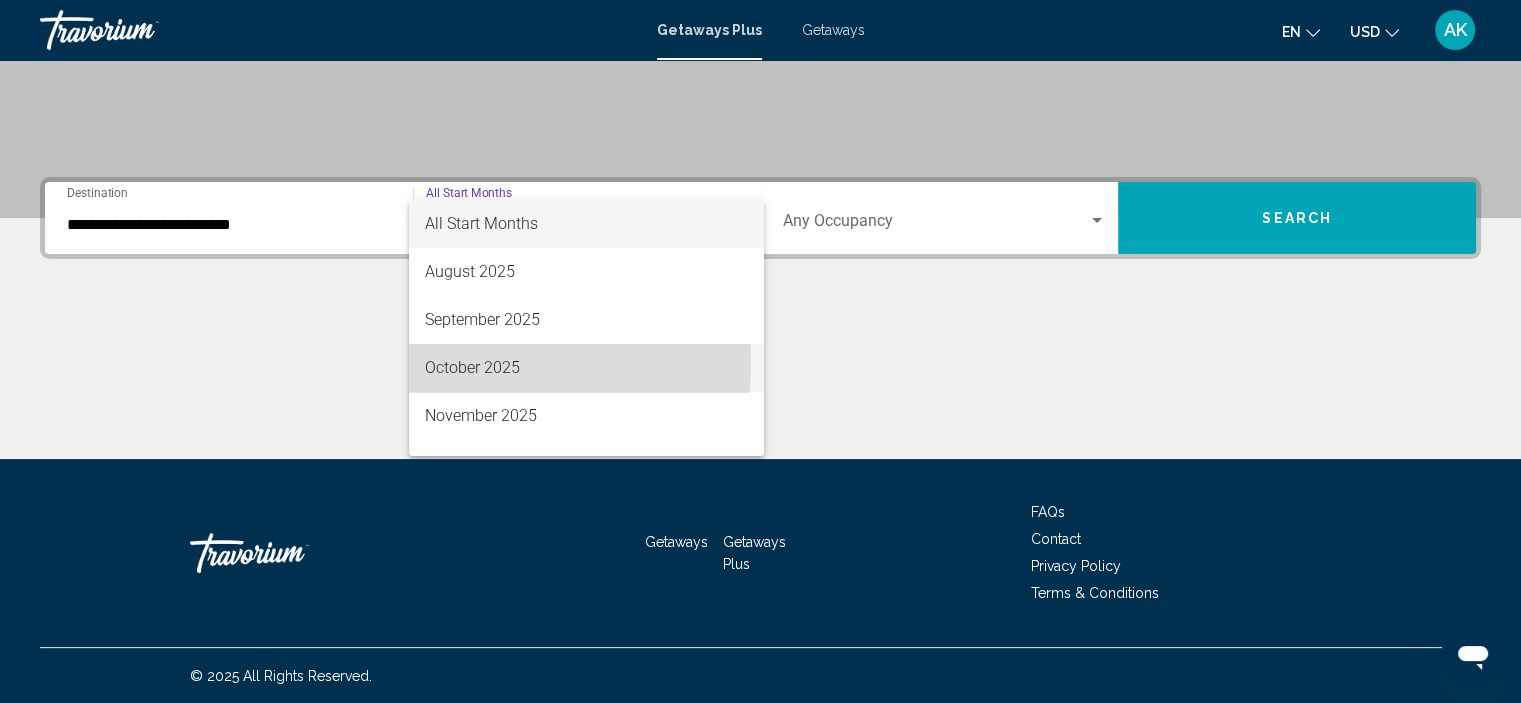 click on "October 2025" at bounding box center (586, 368) 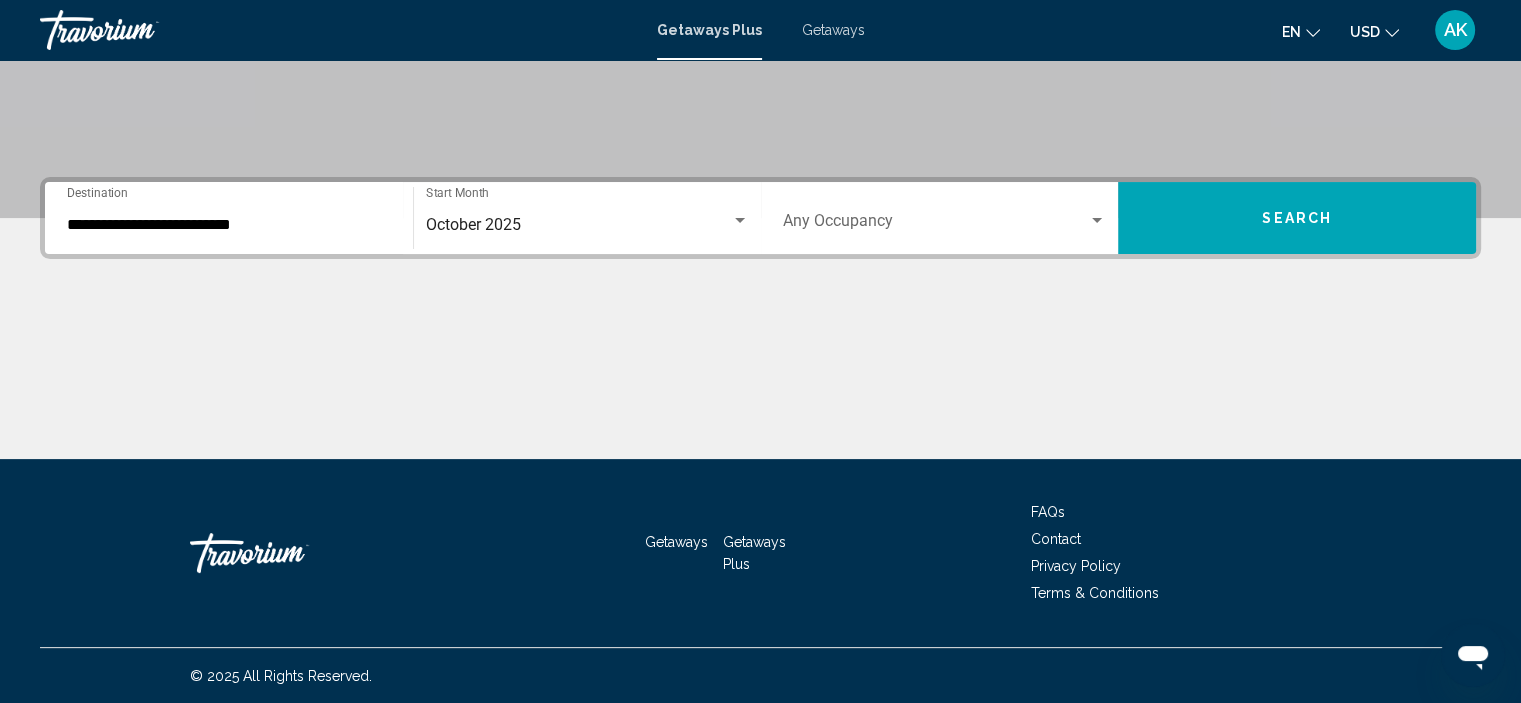 click on "Occupancy Any Occupancy" at bounding box center [945, 218] 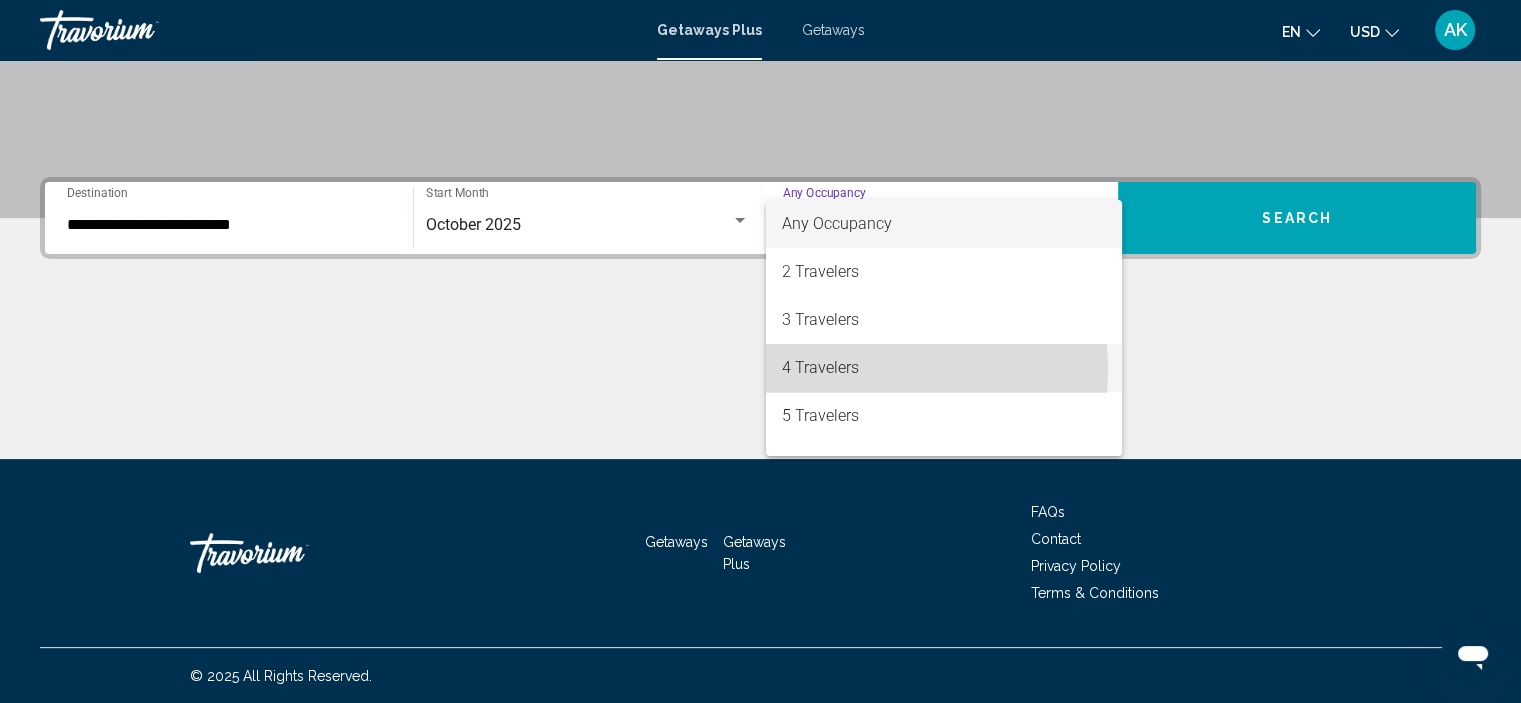 click on "4 Travelers" at bounding box center (944, 368) 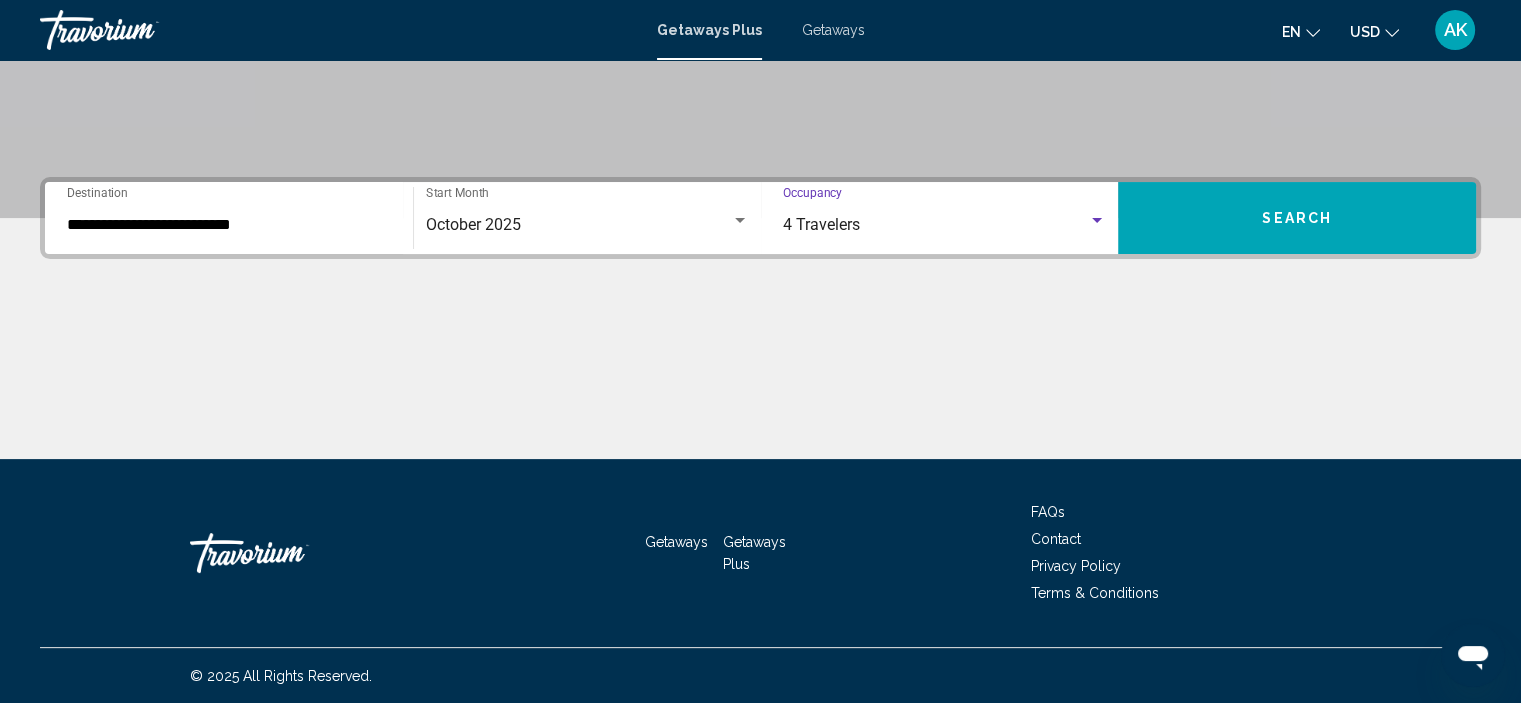 click on "Search" at bounding box center [1297, 219] 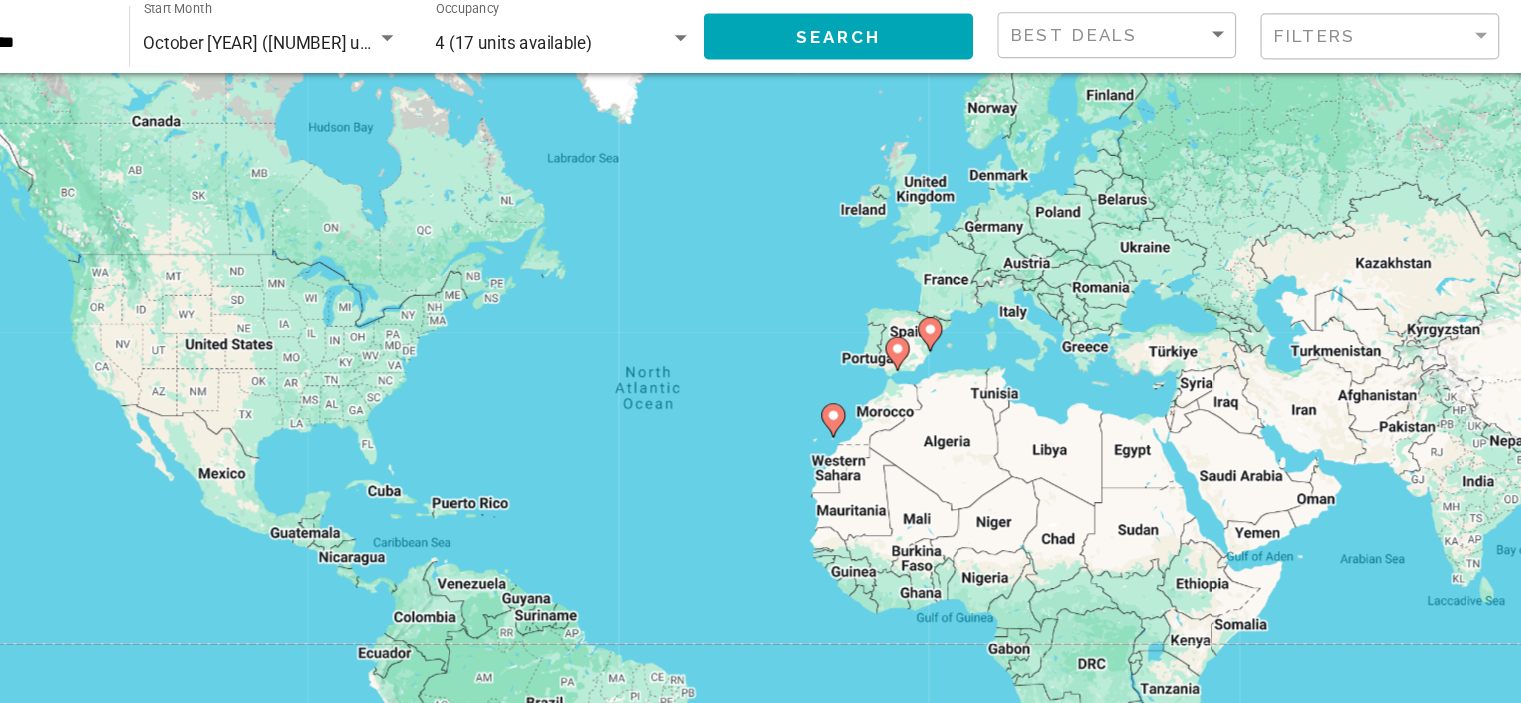 scroll, scrollTop: 28, scrollLeft: 0, axis: vertical 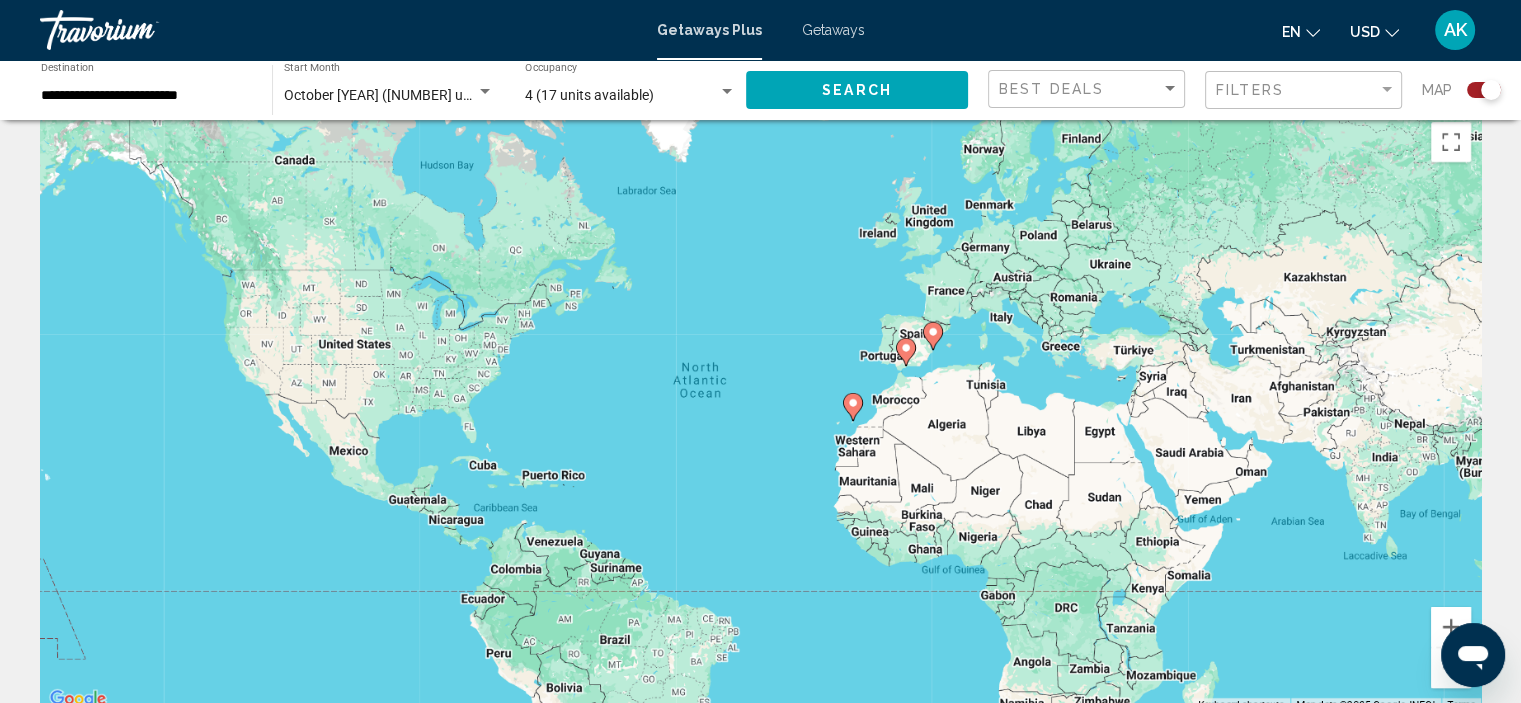 click 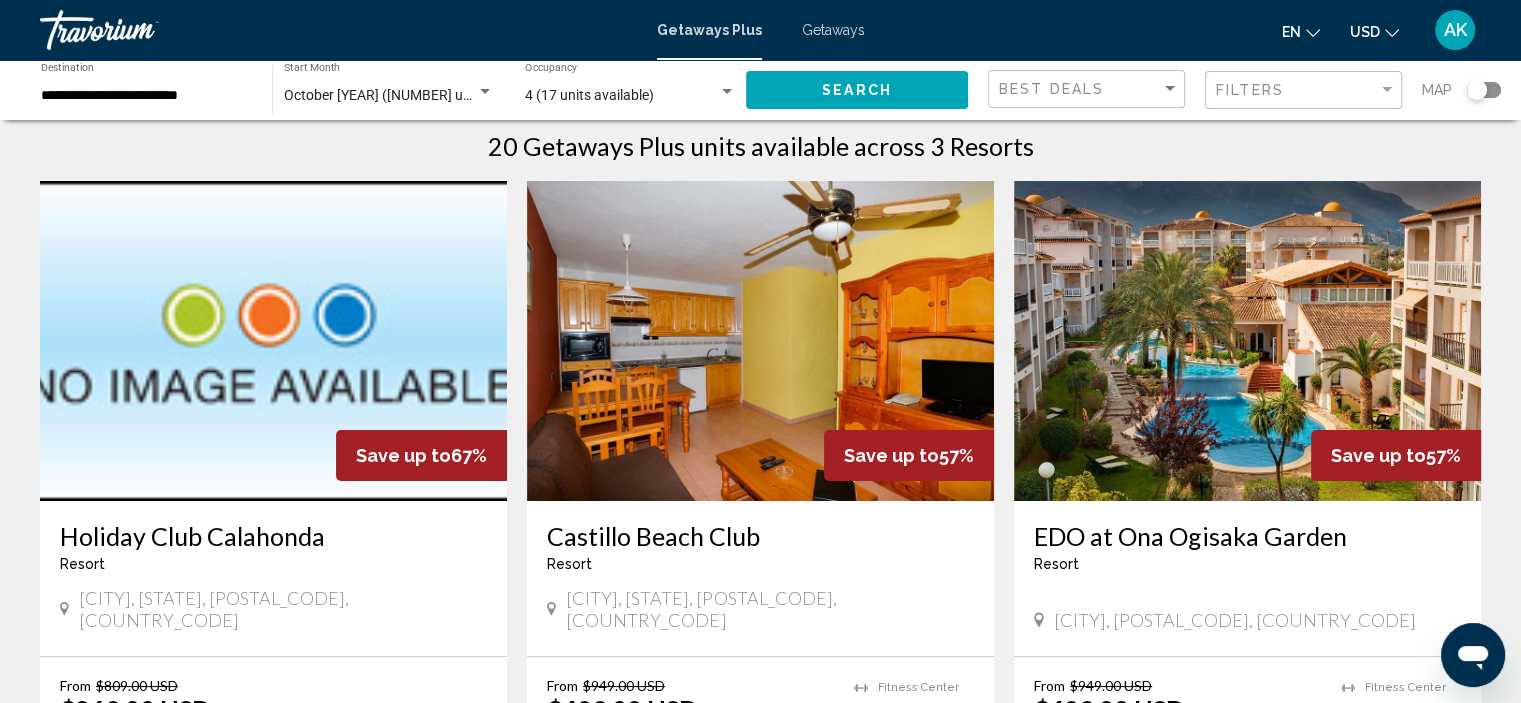 scroll, scrollTop: 0, scrollLeft: 0, axis: both 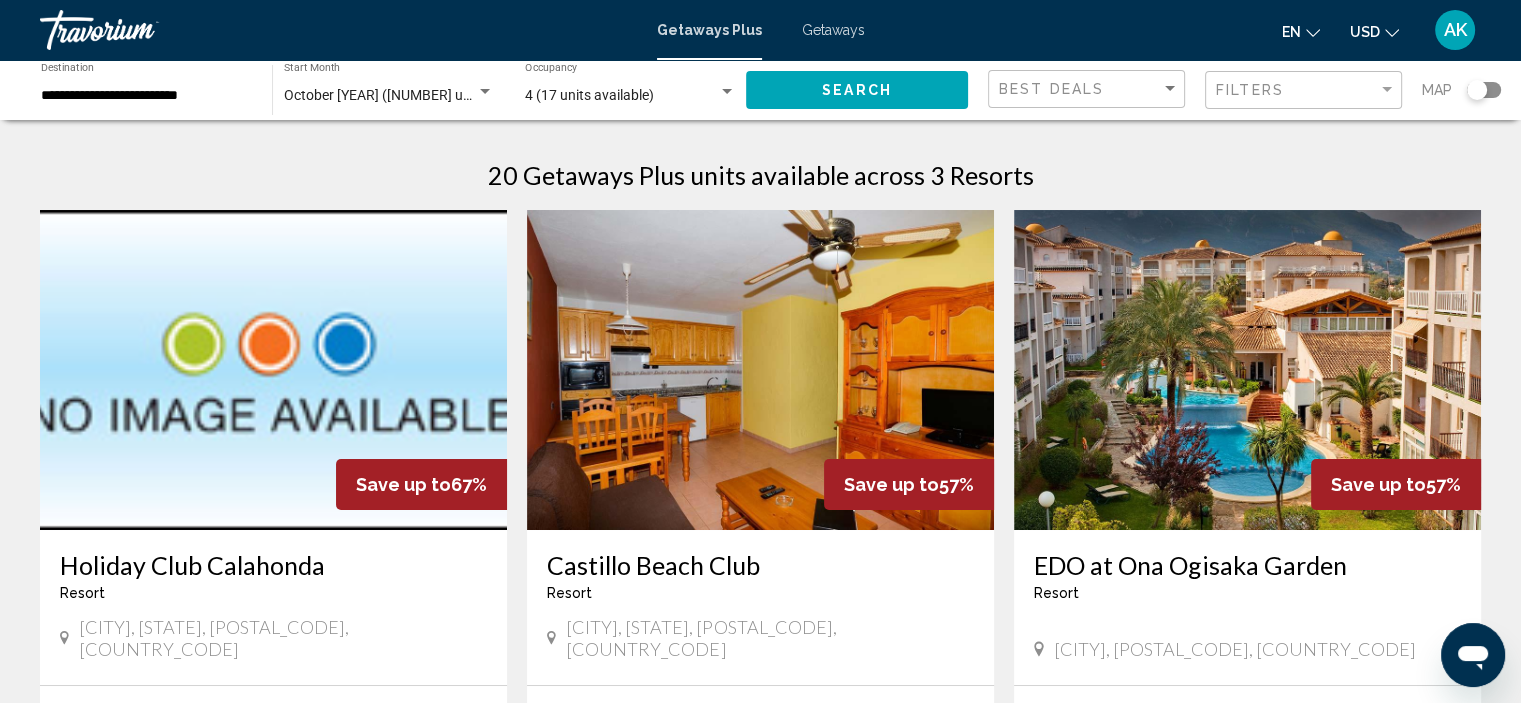 click on "Filters" 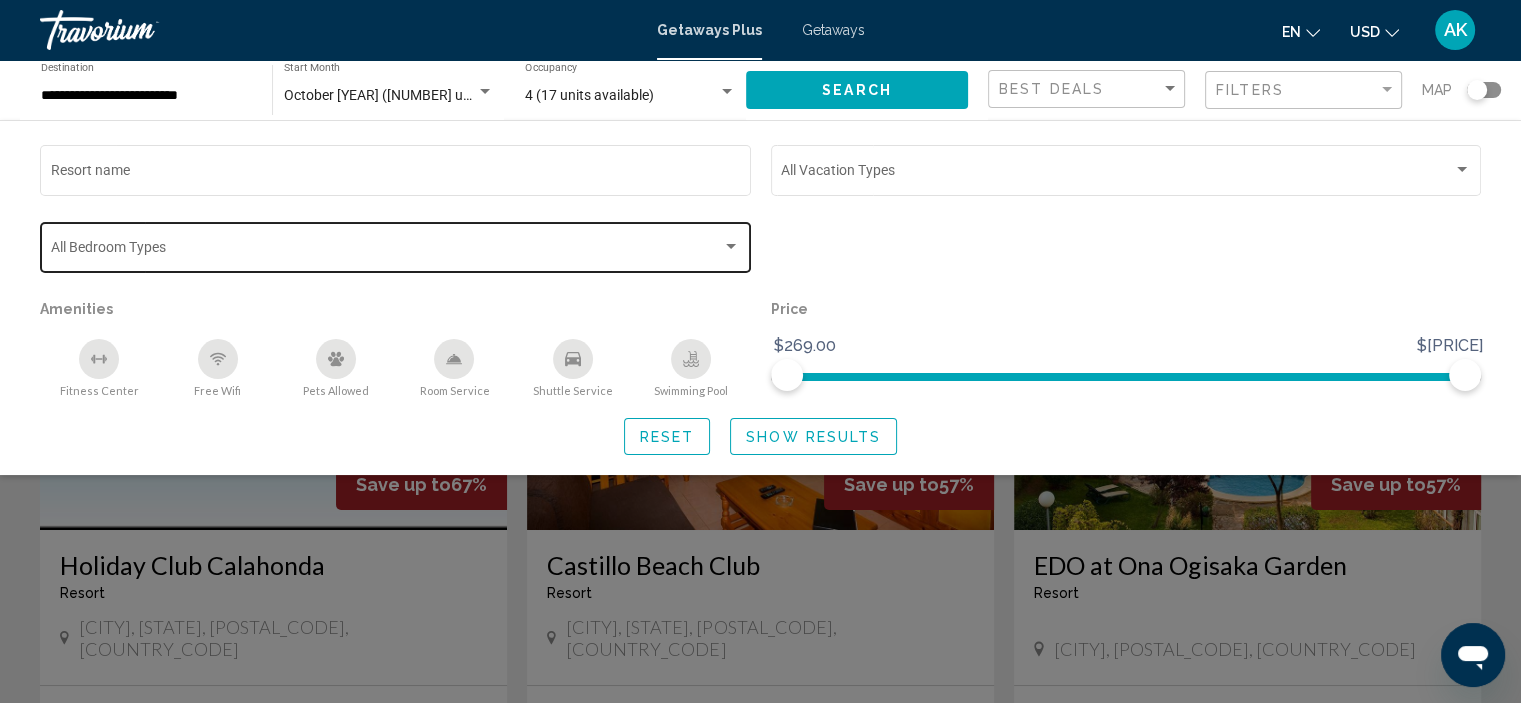 click on "Bedroom Types All Bedroom Types" 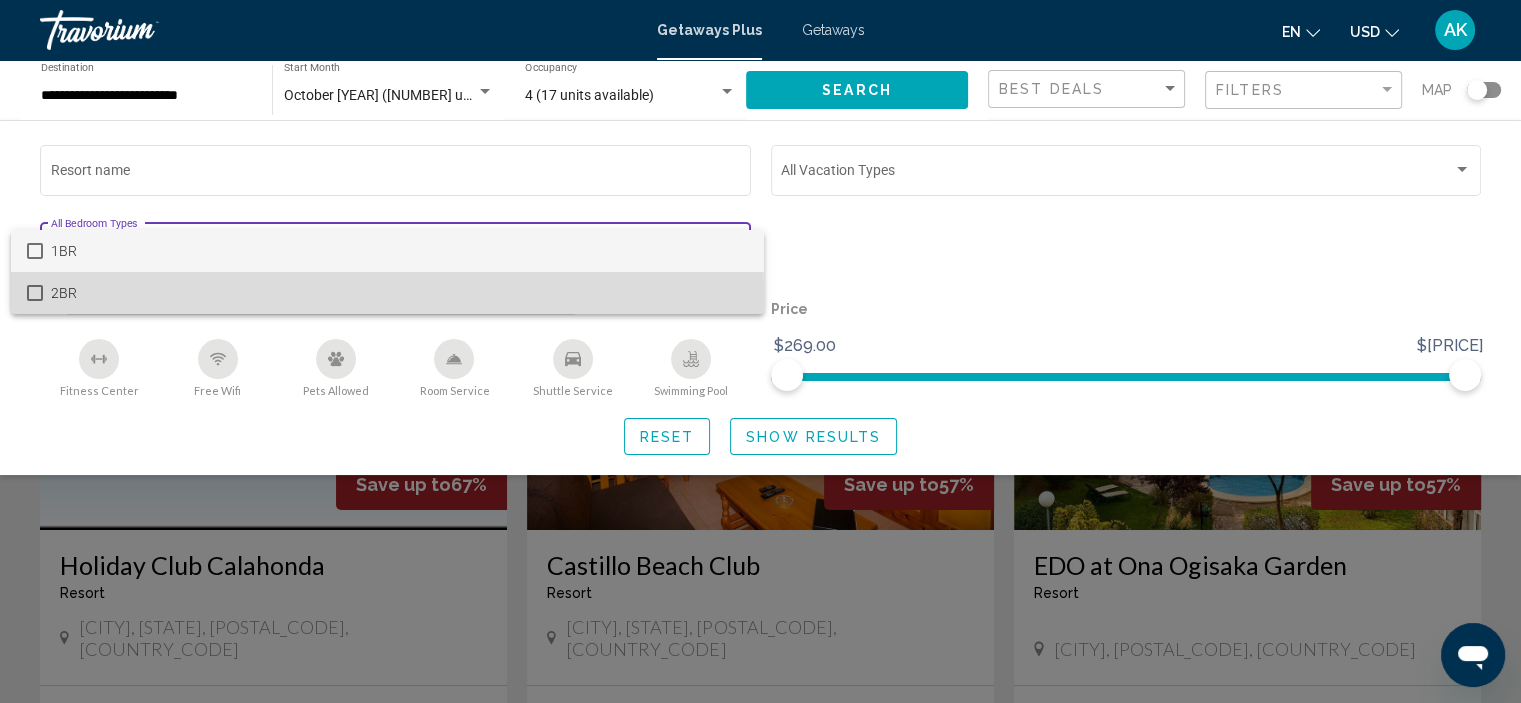 click at bounding box center (35, 293) 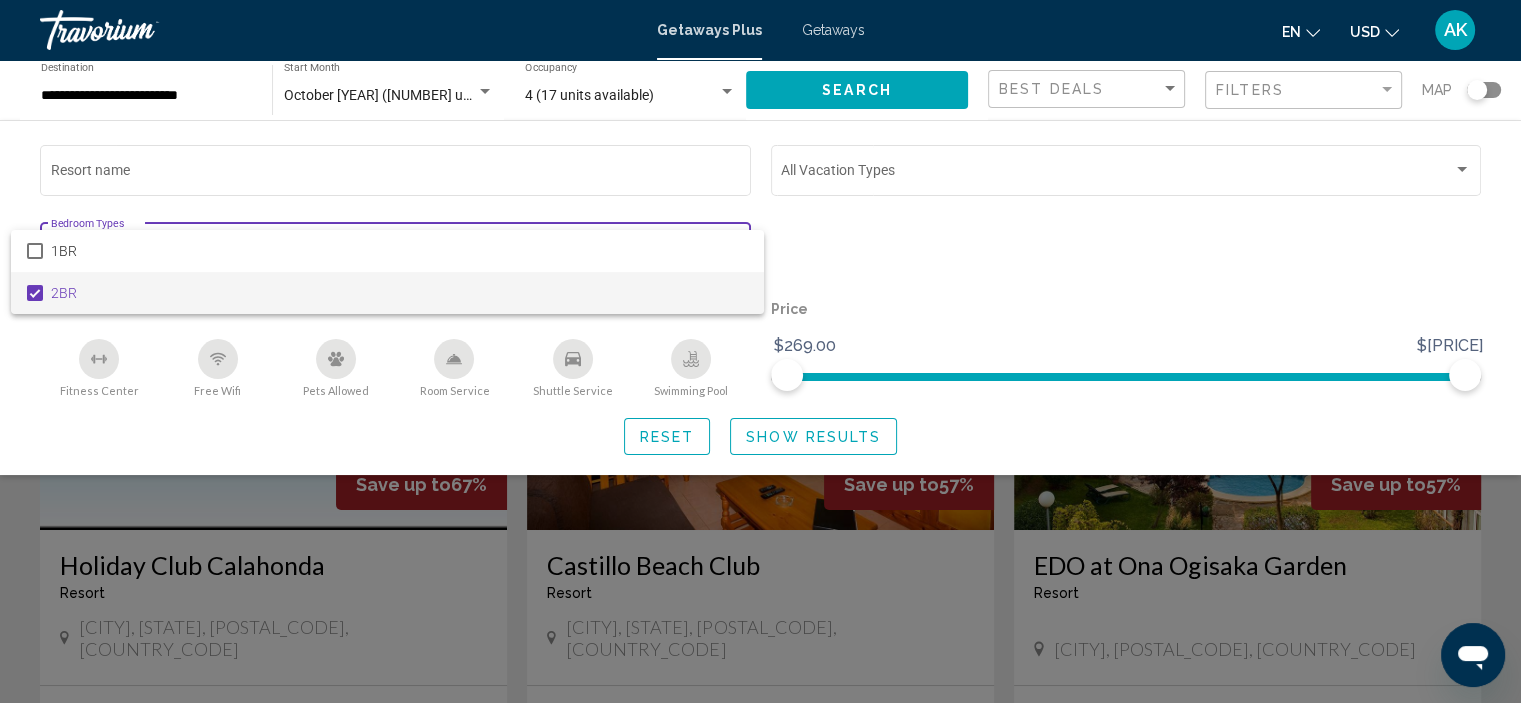 click at bounding box center [760, 351] 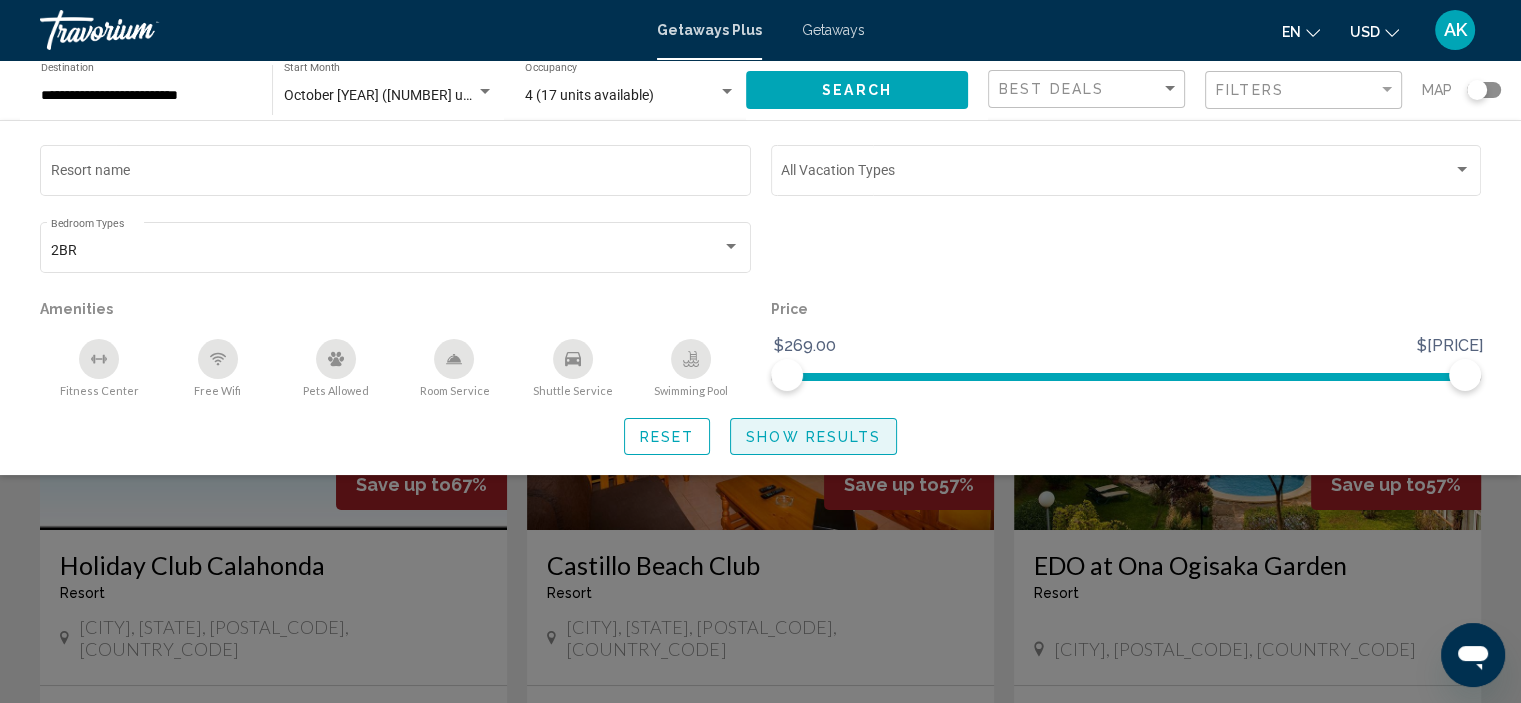 click on "Show Results" 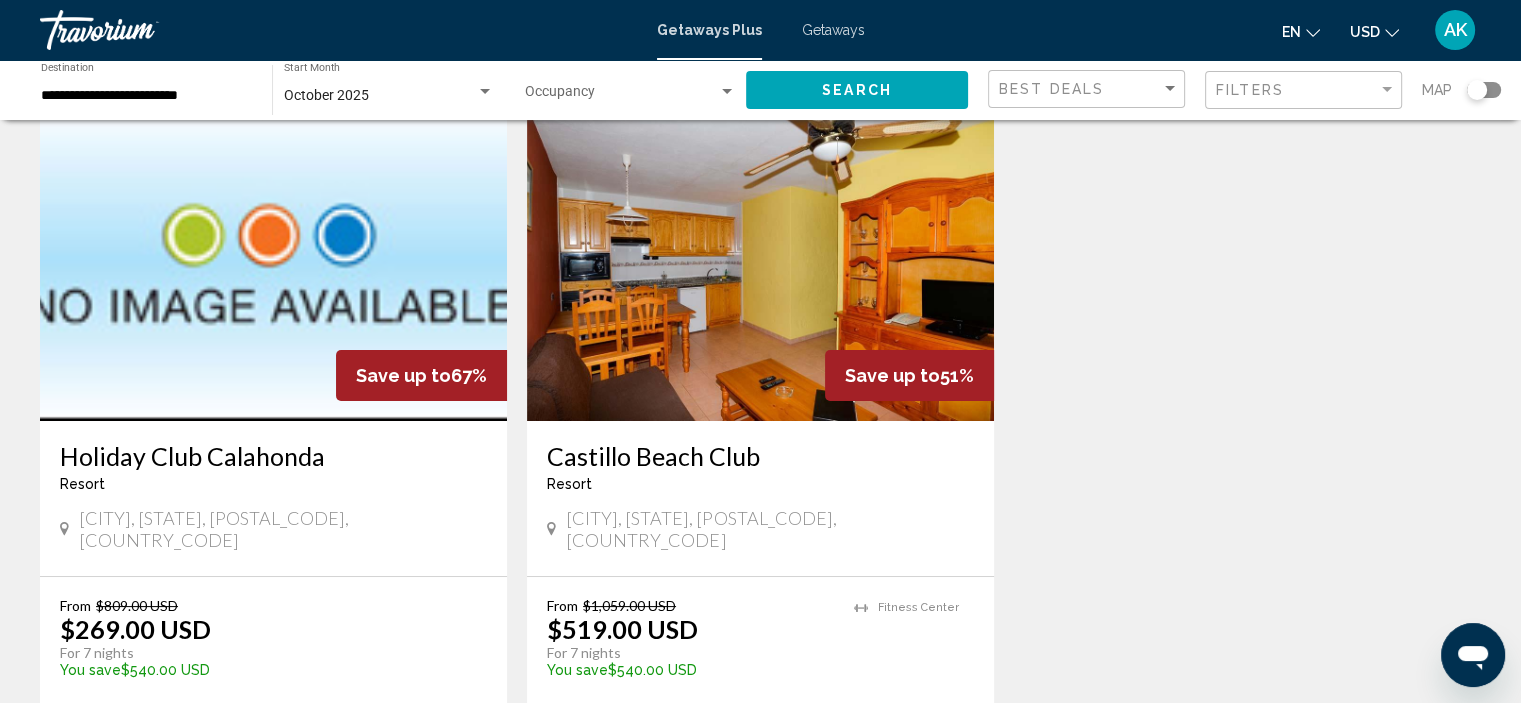 scroll, scrollTop: 0, scrollLeft: 0, axis: both 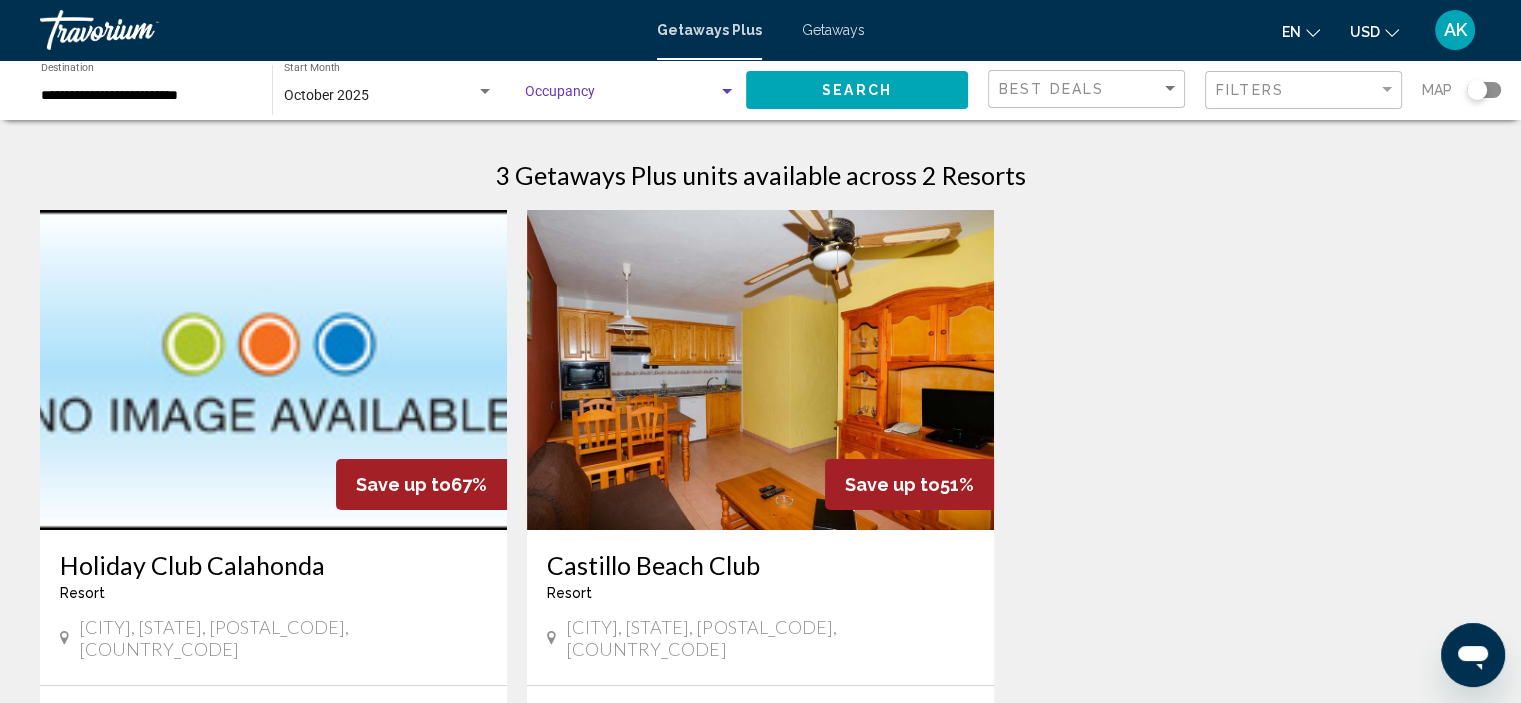 click at bounding box center [621, 96] 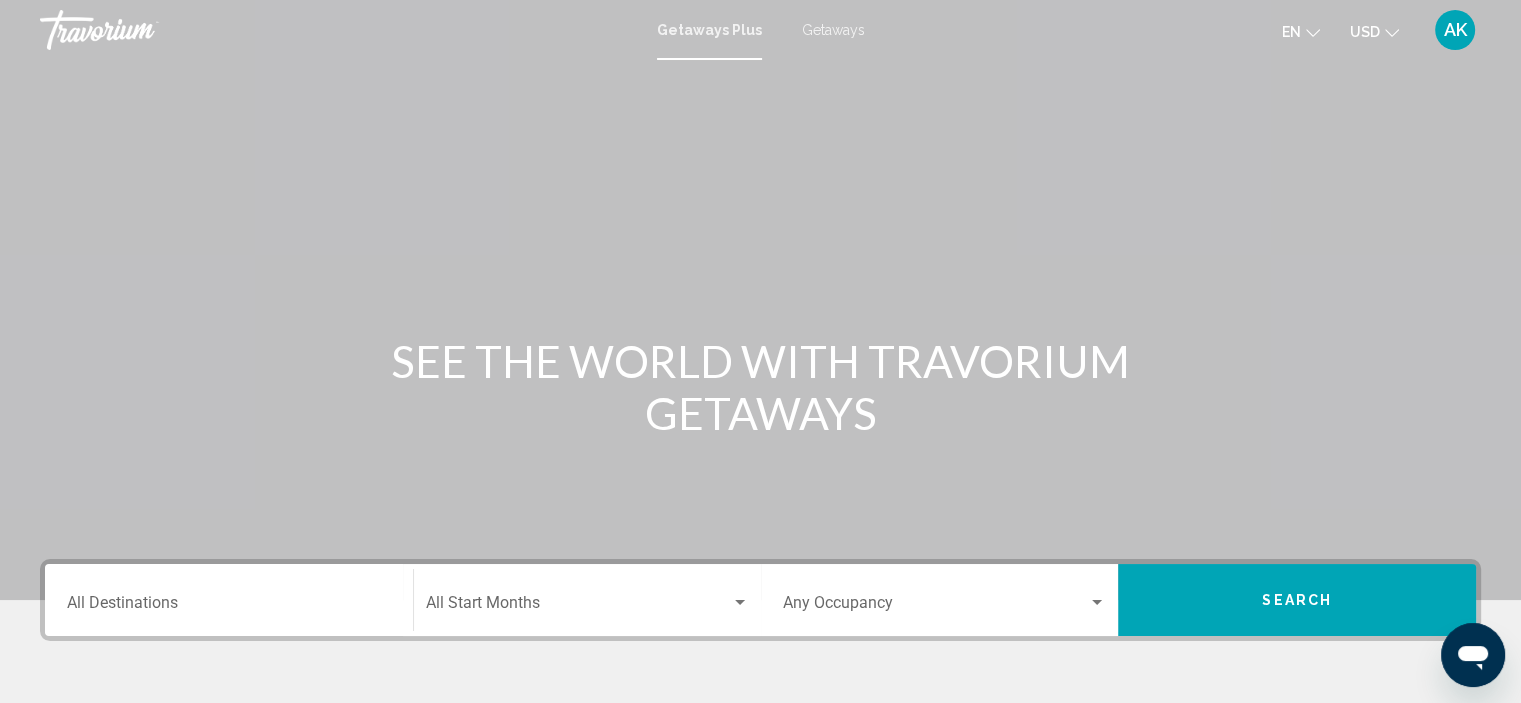 click on "Destination All Destinations" at bounding box center [229, 607] 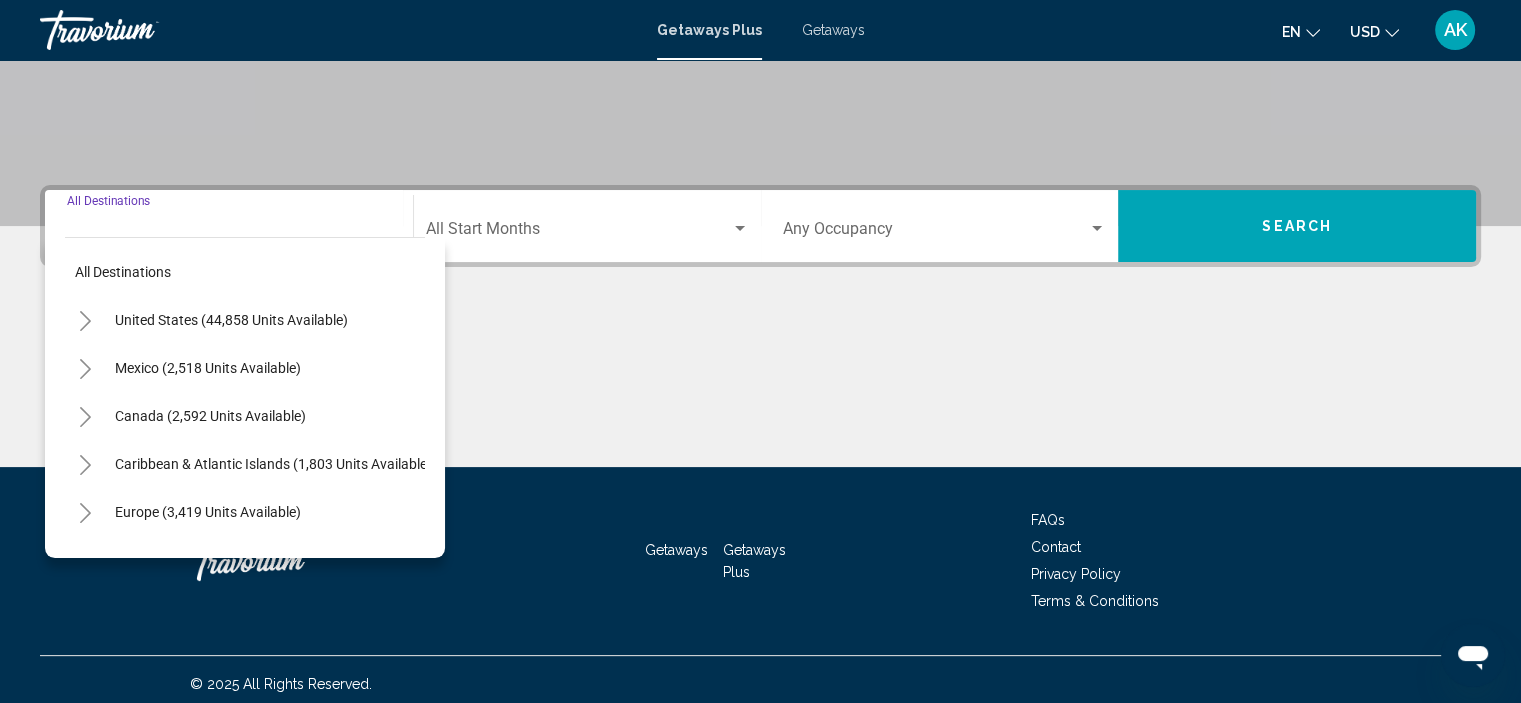 scroll, scrollTop: 382, scrollLeft: 0, axis: vertical 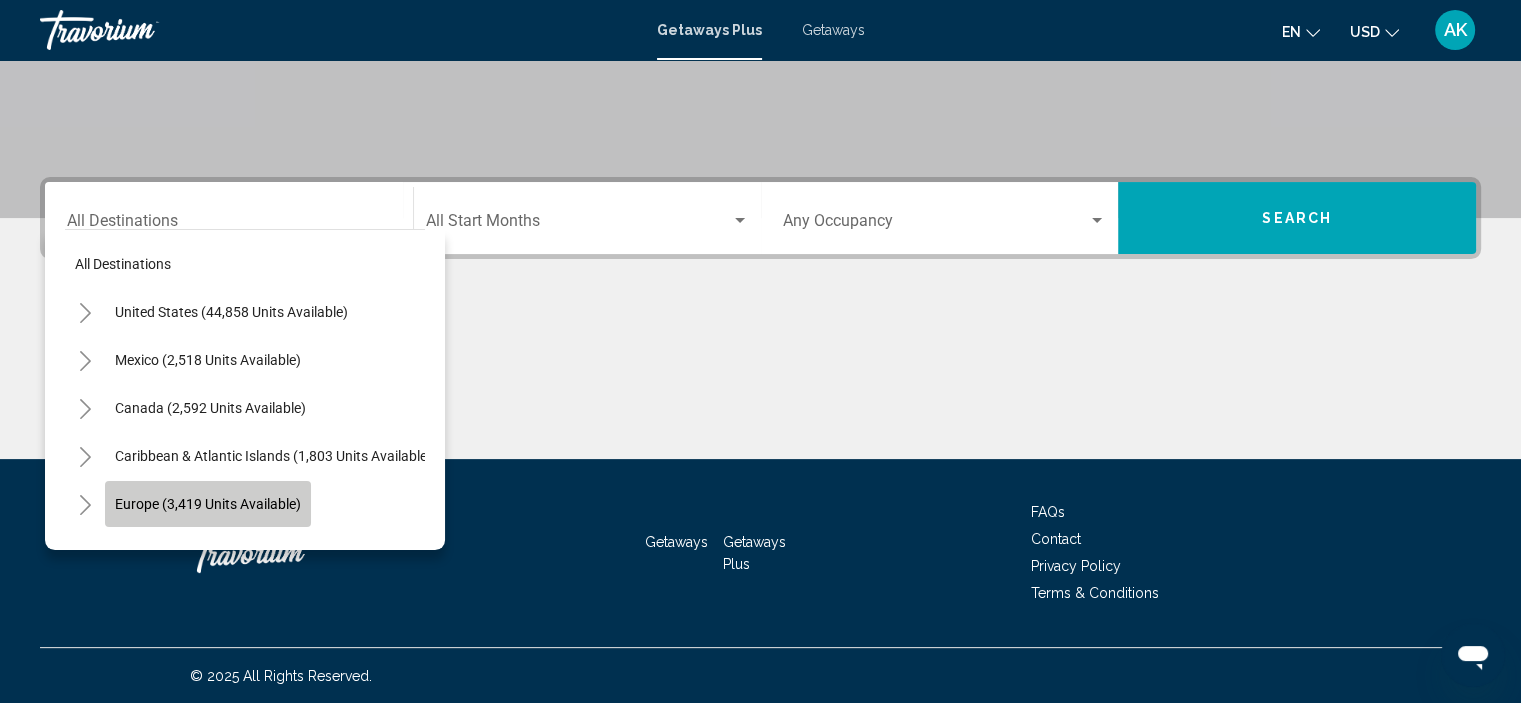 click on "Europe (3,419 units available)" 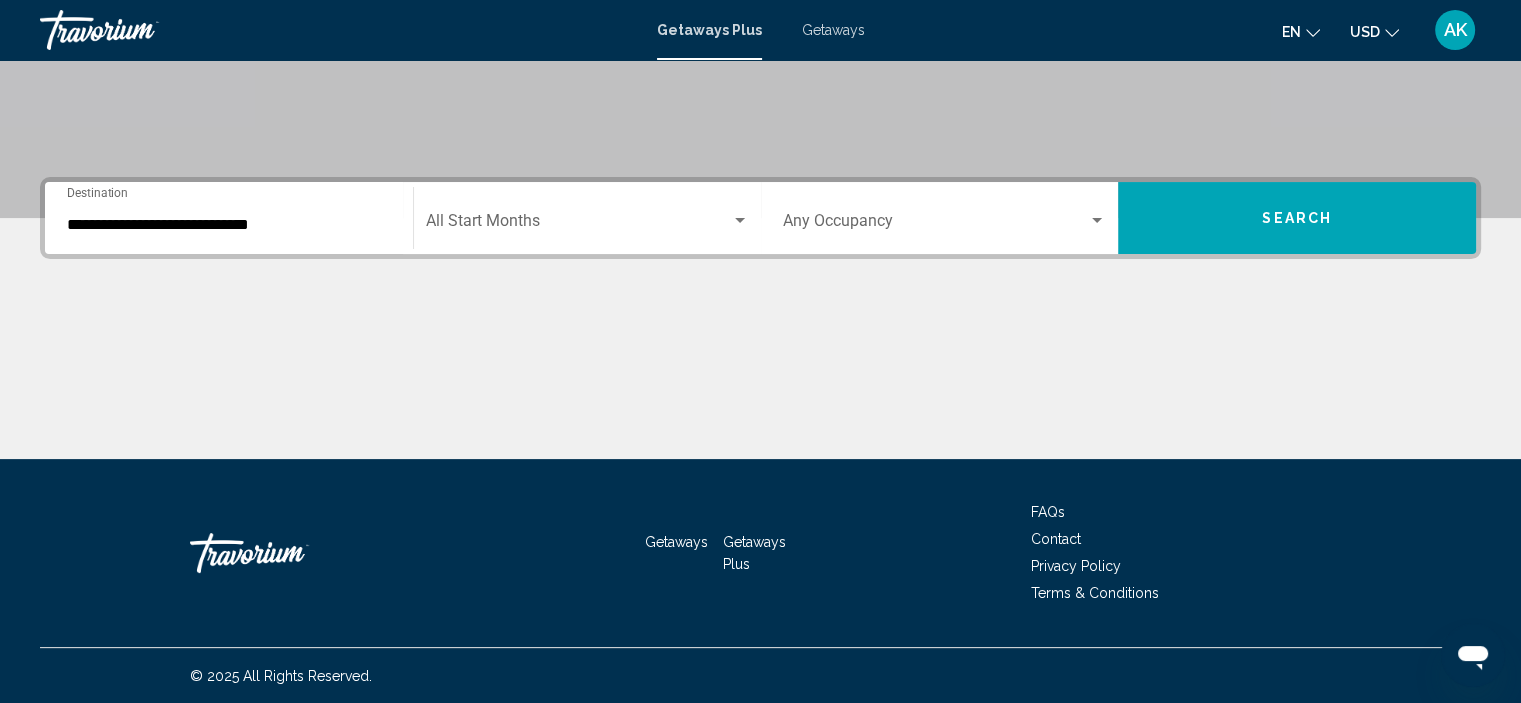 click on "**********" at bounding box center (229, 218) 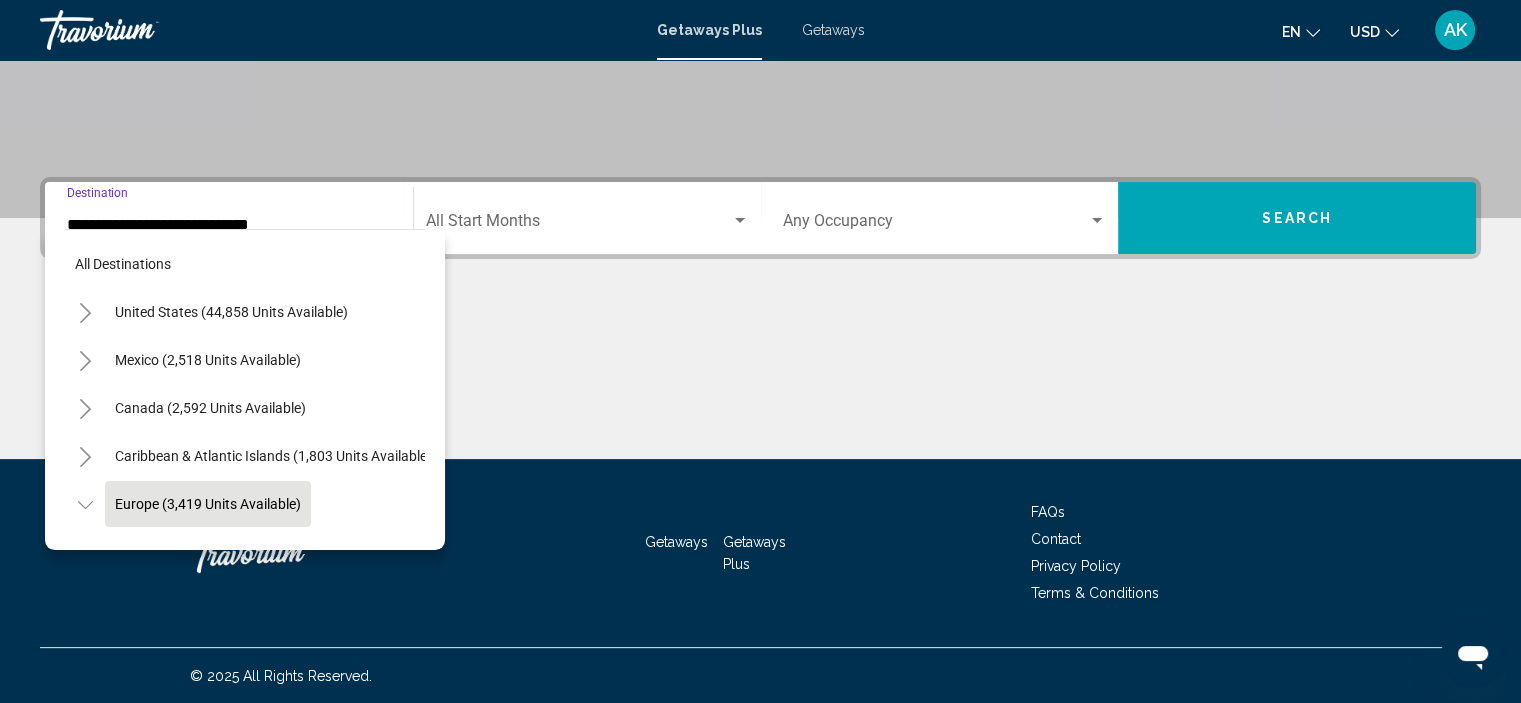 scroll, scrollTop: 126, scrollLeft: 0, axis: vertical 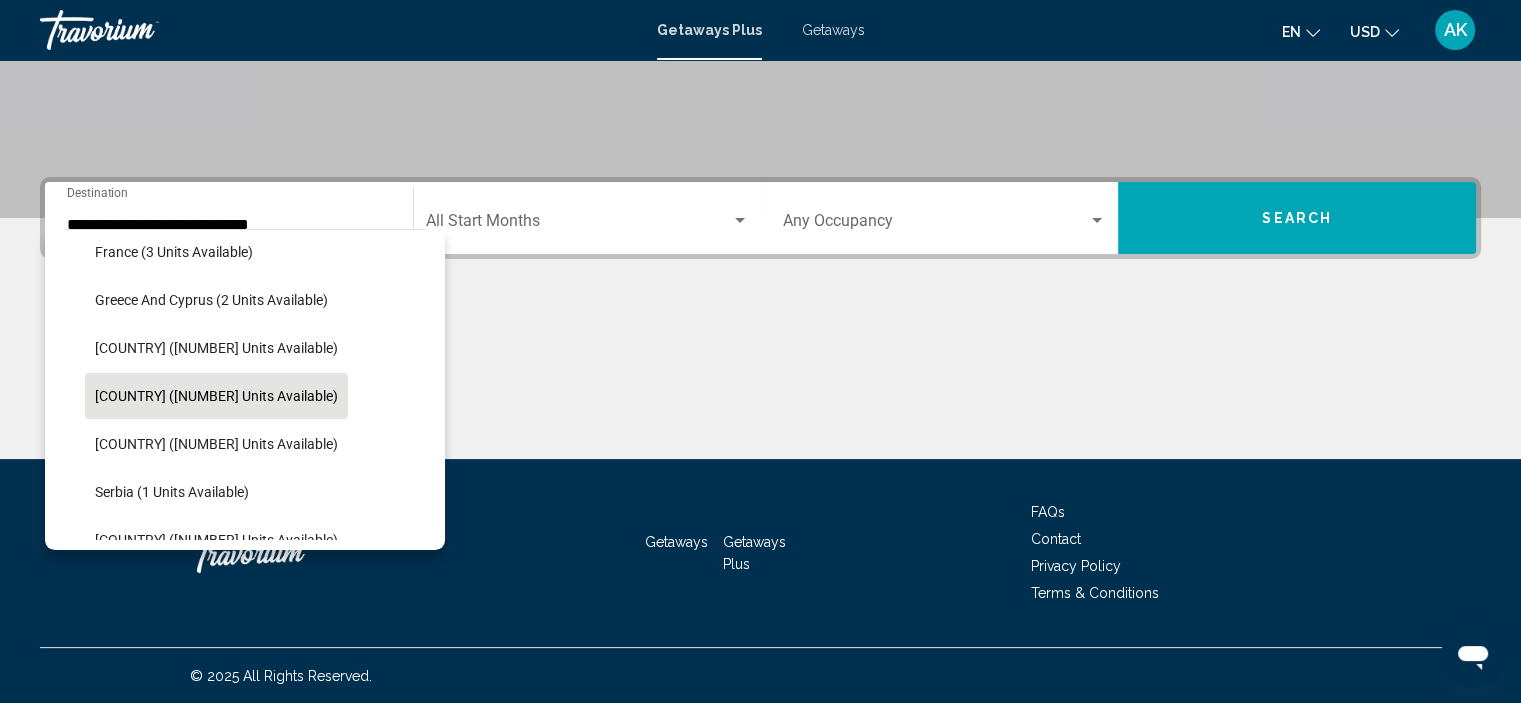 click on "Italy (569 units available)" 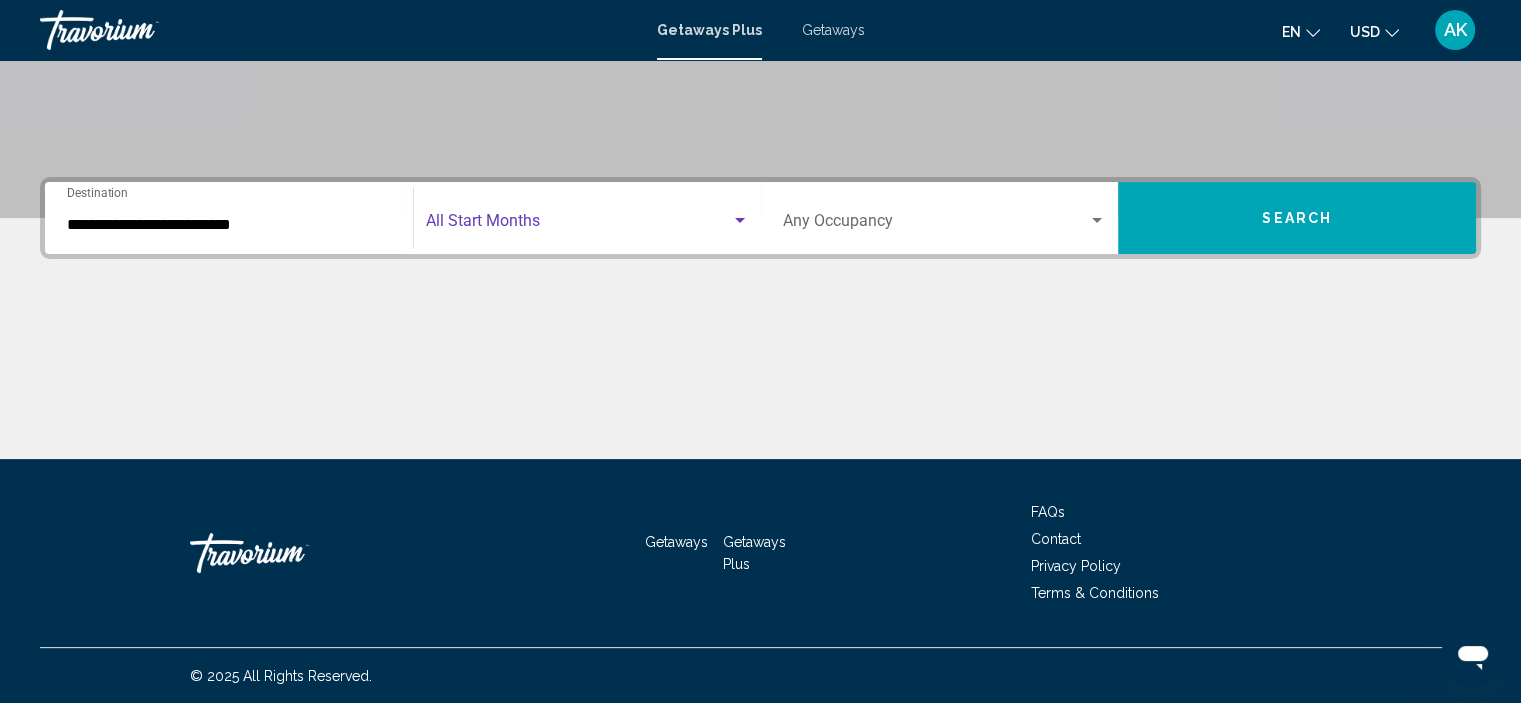 click at bounding box center (578, 225) 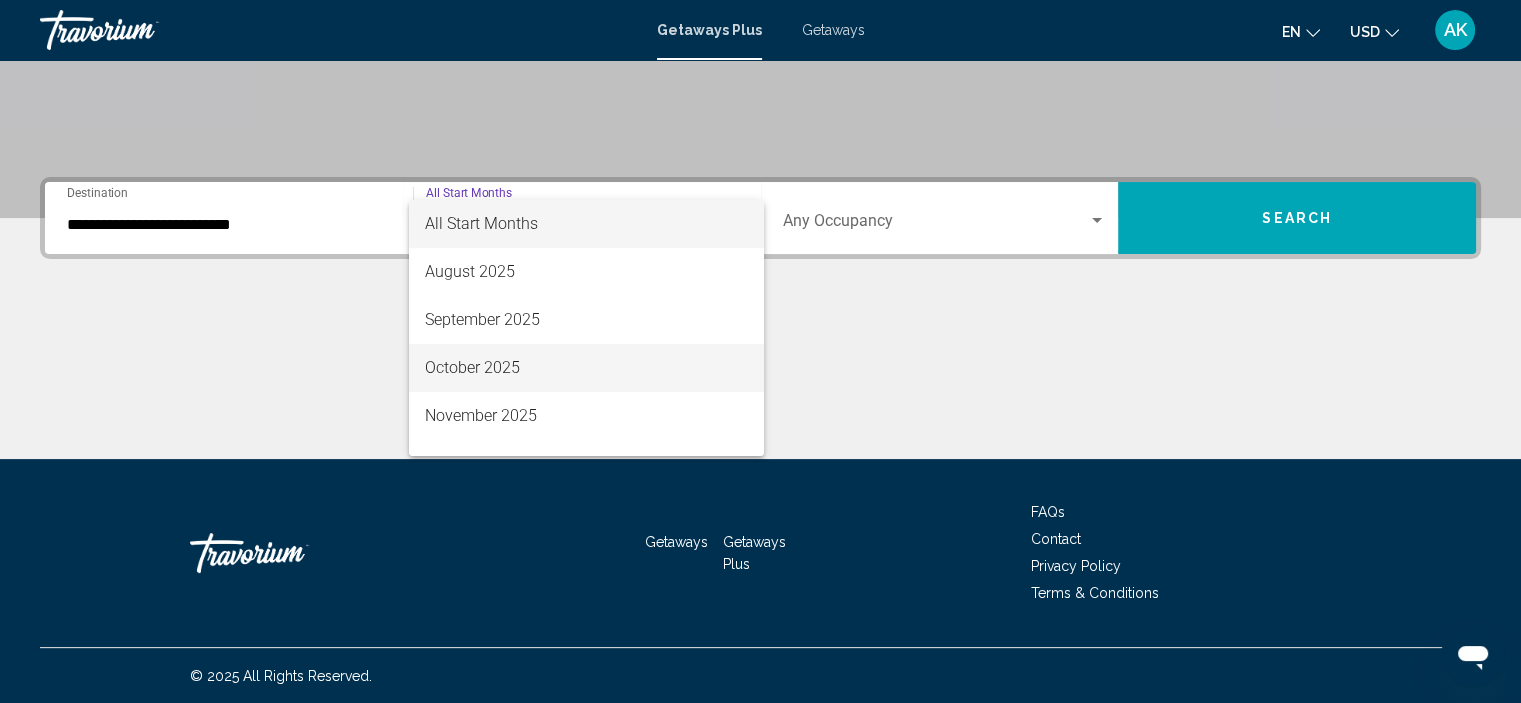 click on "October 2025" at bounding box center [586, 368] 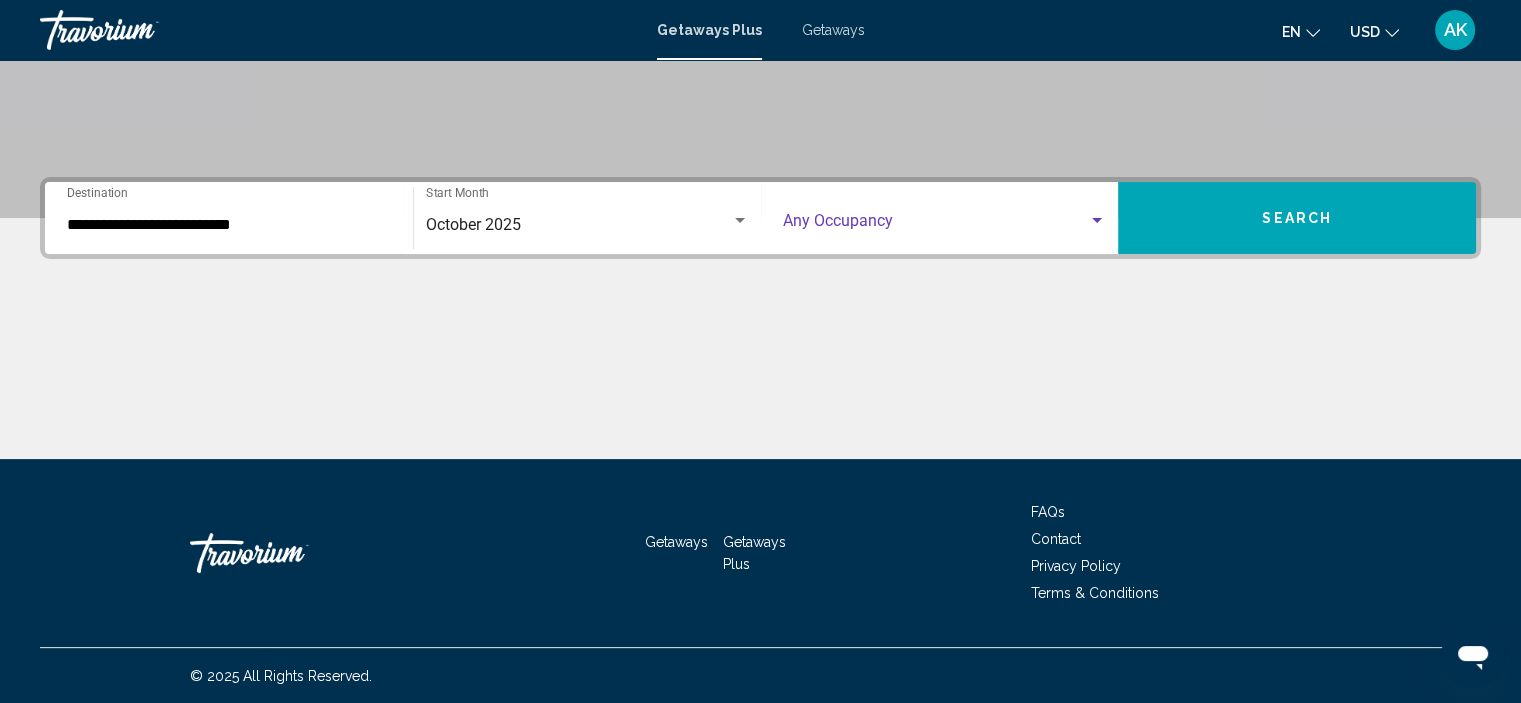 click at bounding box center [936, 225] 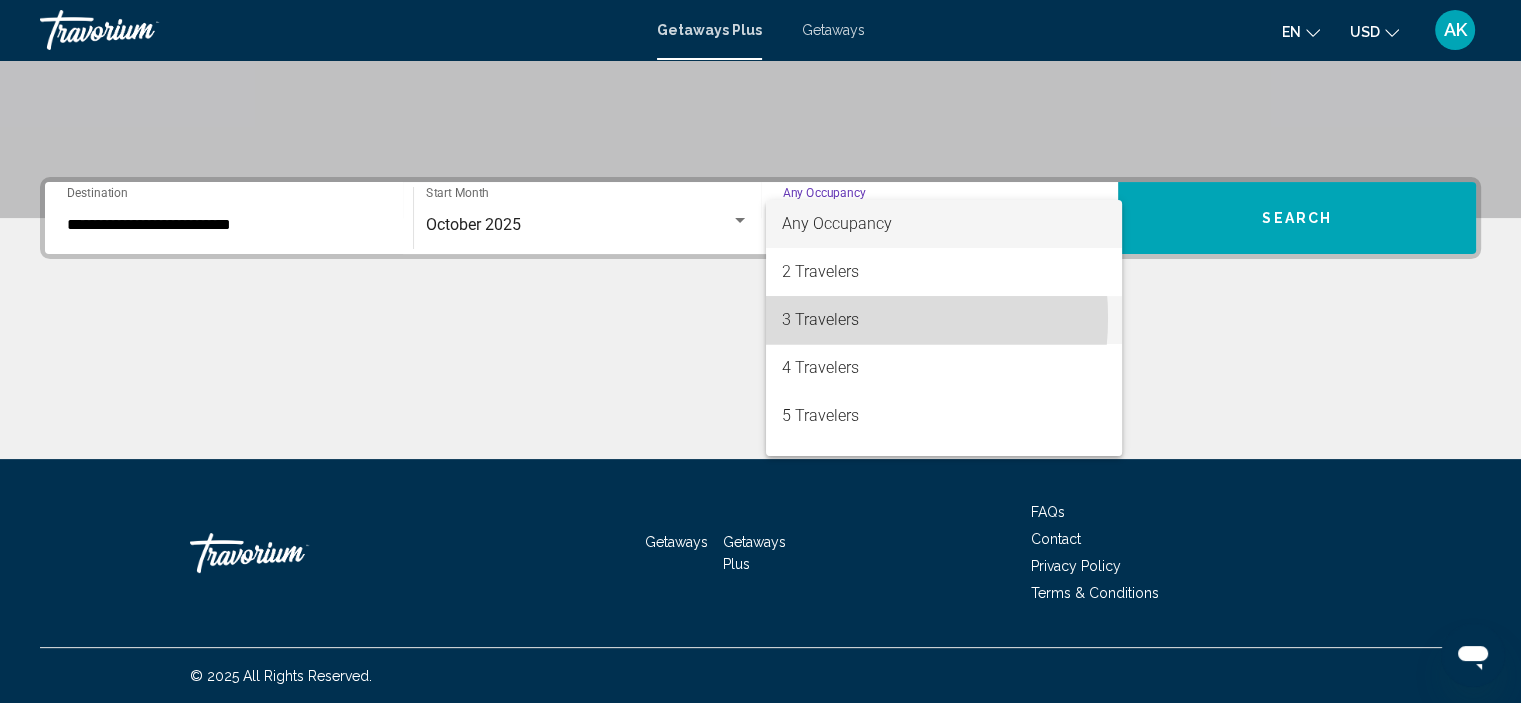 click on "3 Travelers" at bounding box center (944, 320) 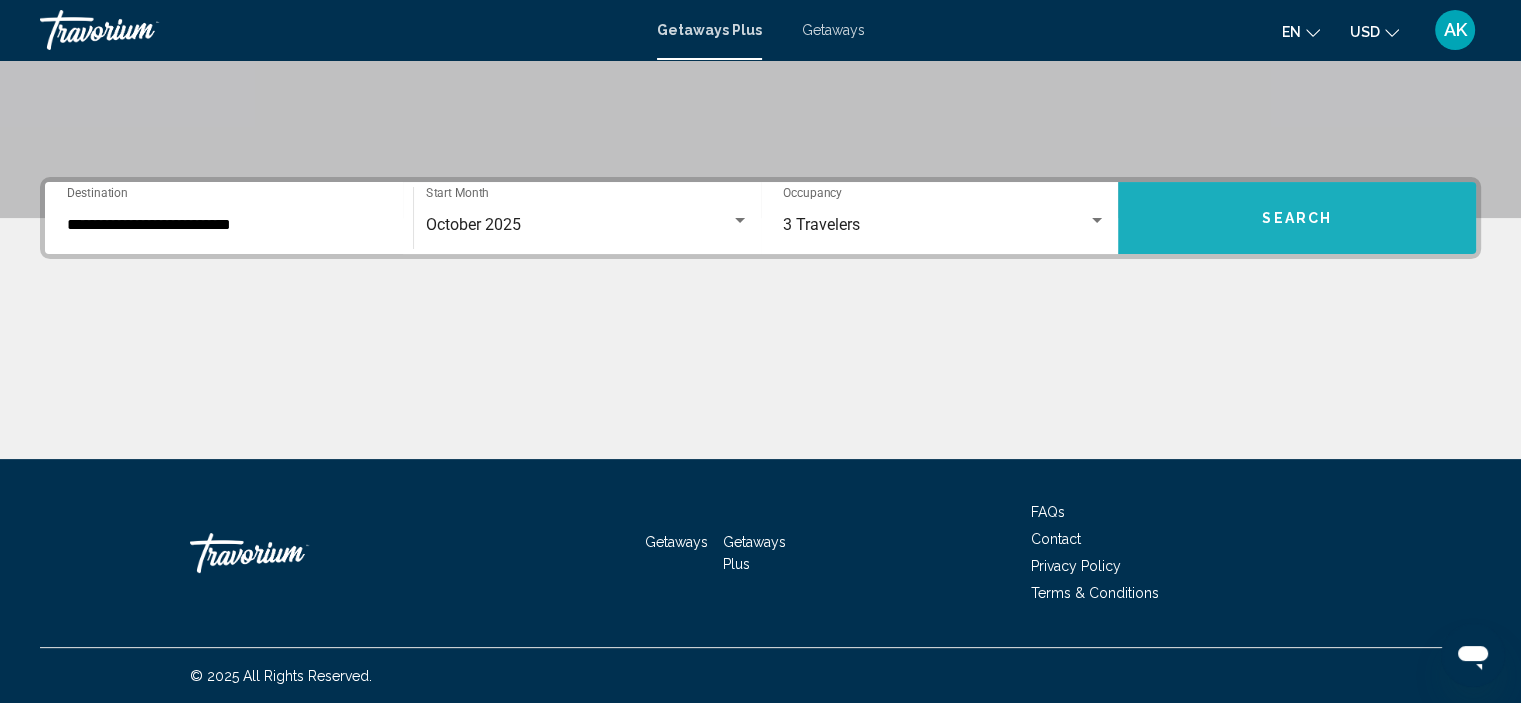 click on "Search" at bounding box center (1297, 219) 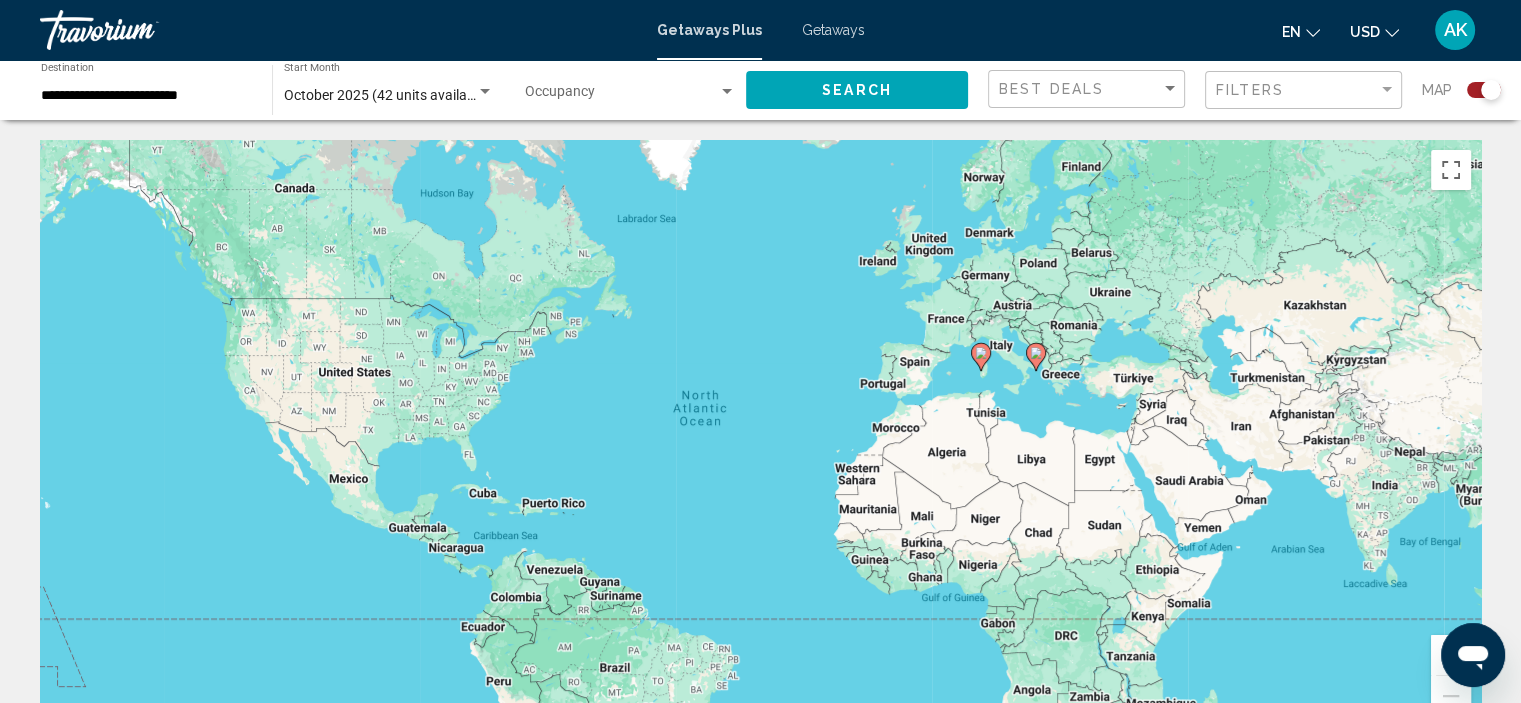 click 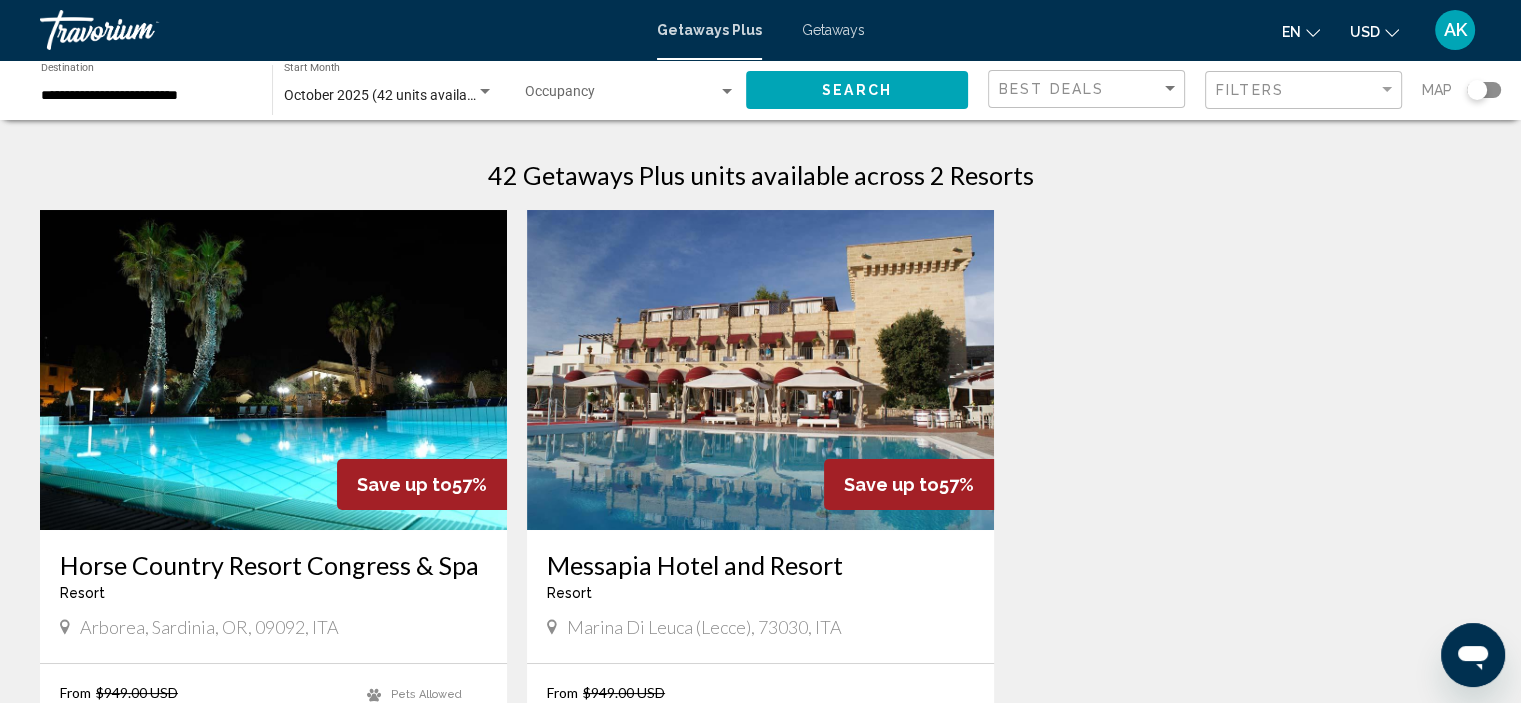click at bounding box center [273, 370] 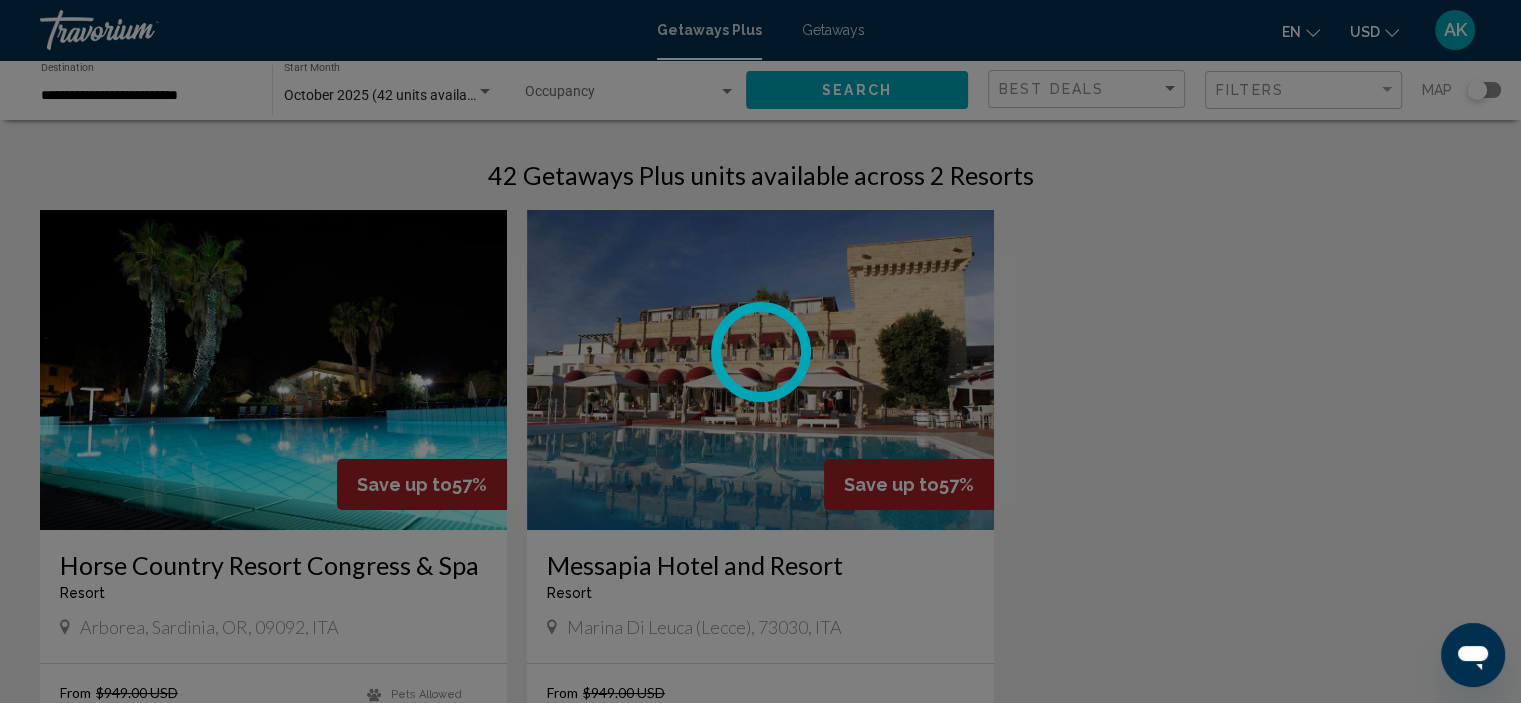 scroll, scrollTop: 8, scrollLeft: 0, axis: vertical 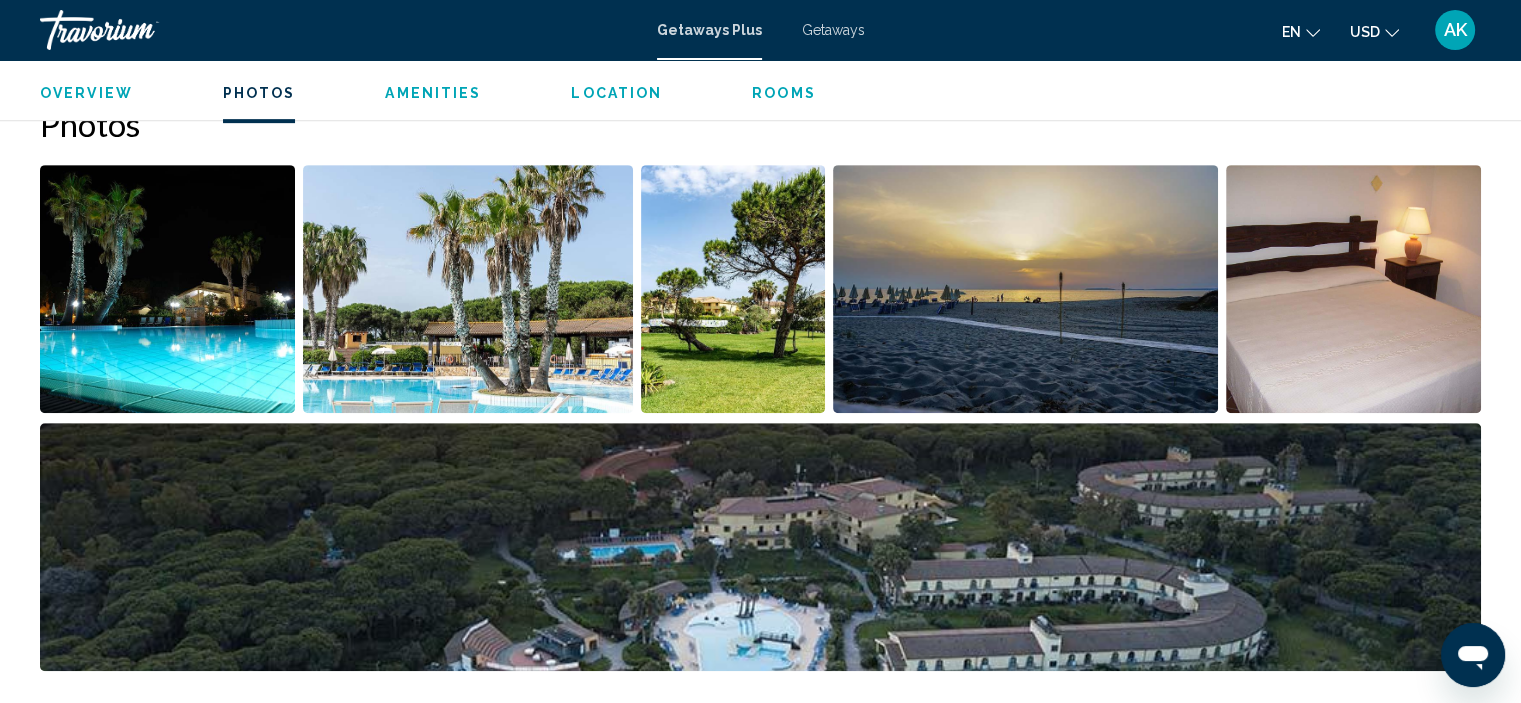 click at bounding box center (167, 289) 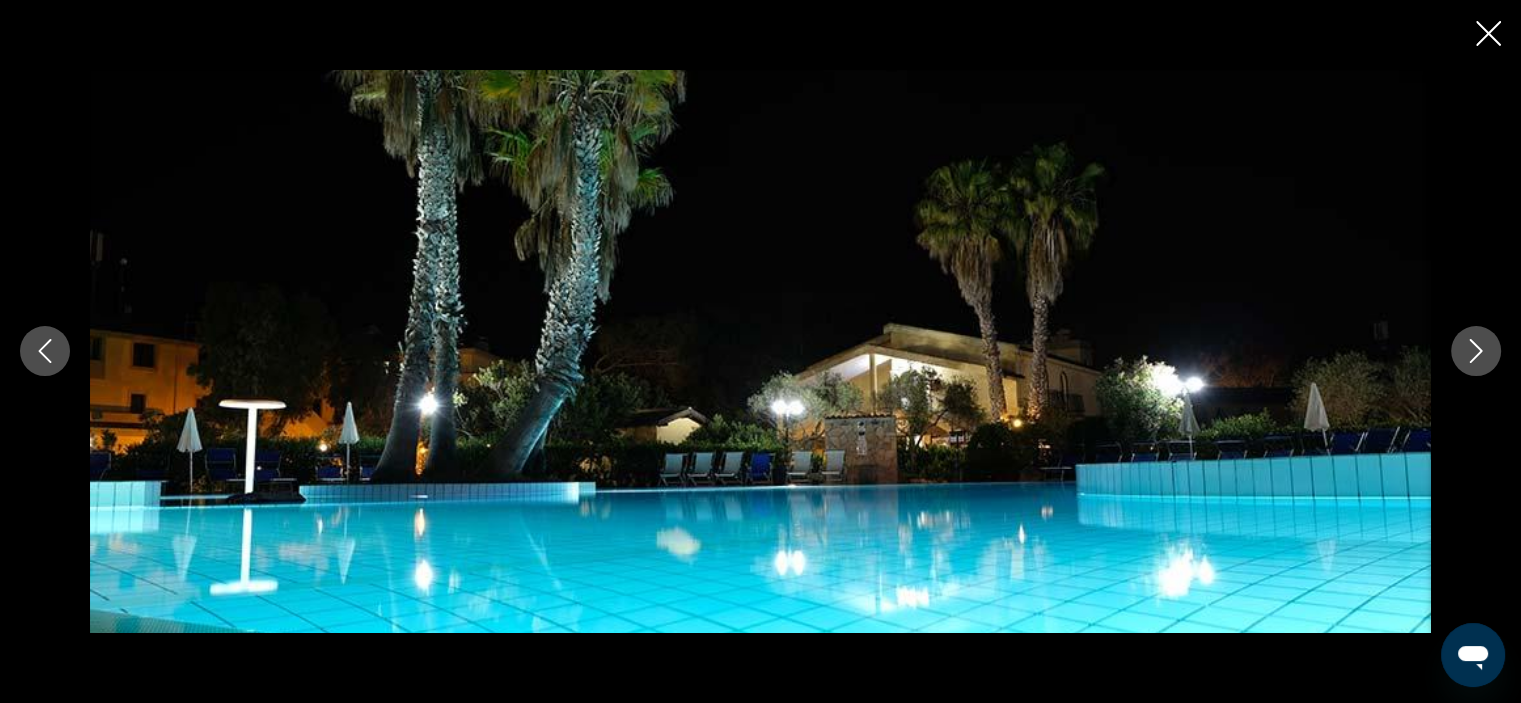 click 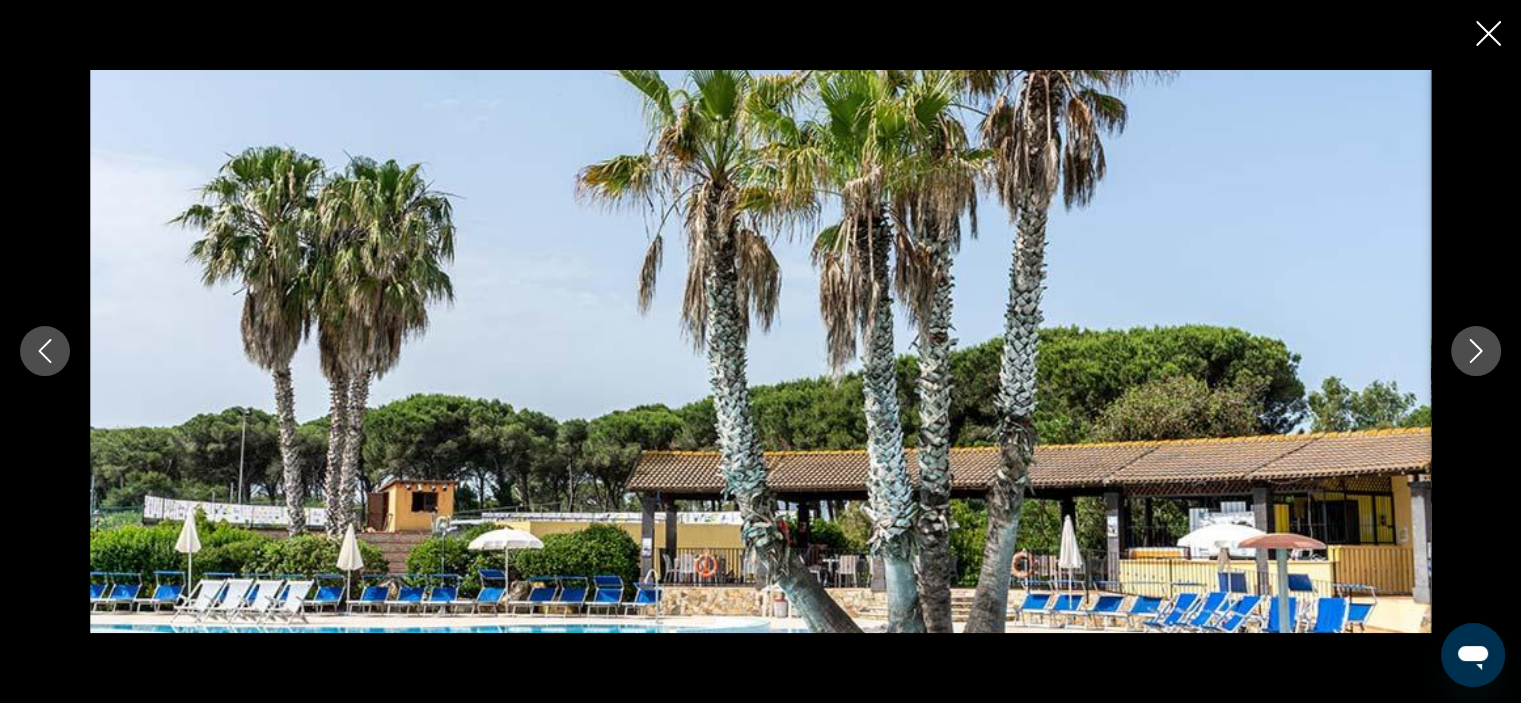 click 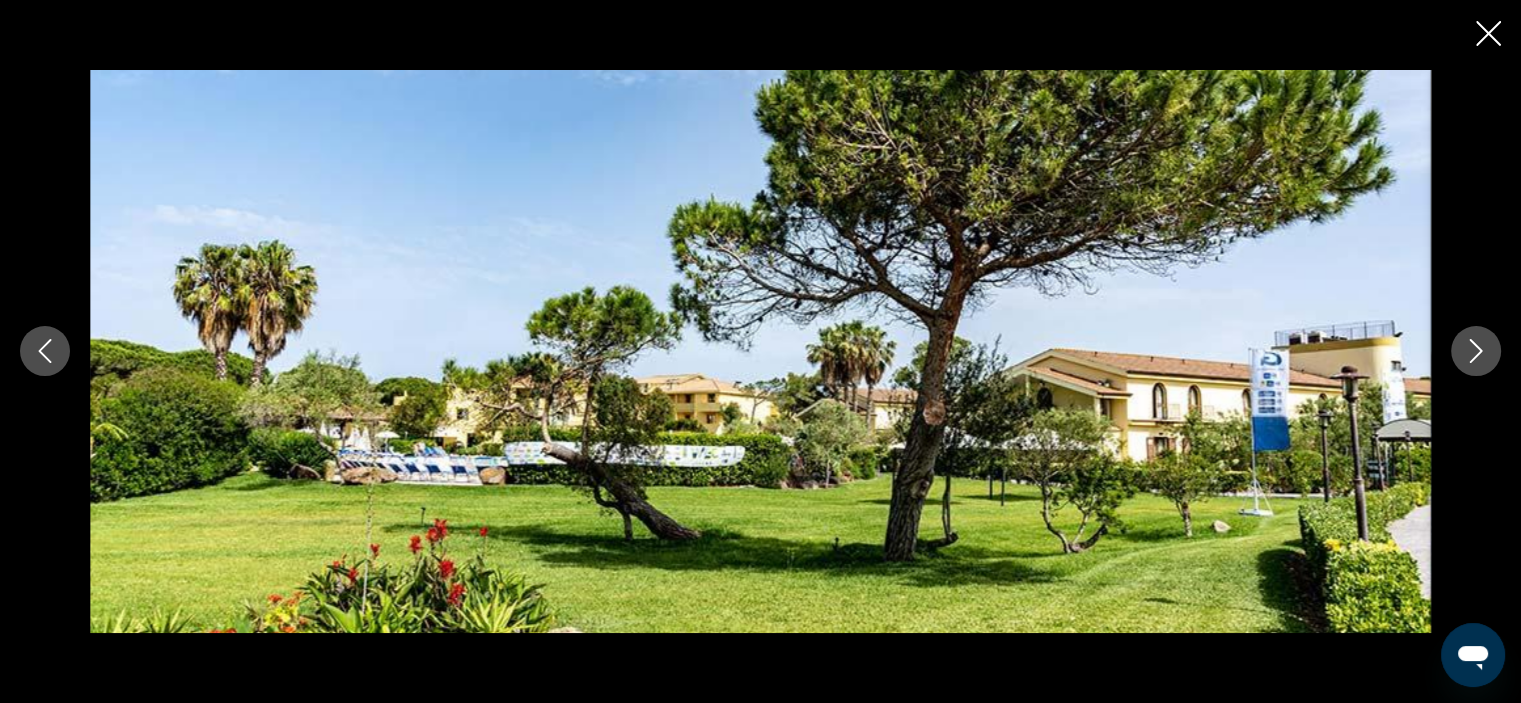 click 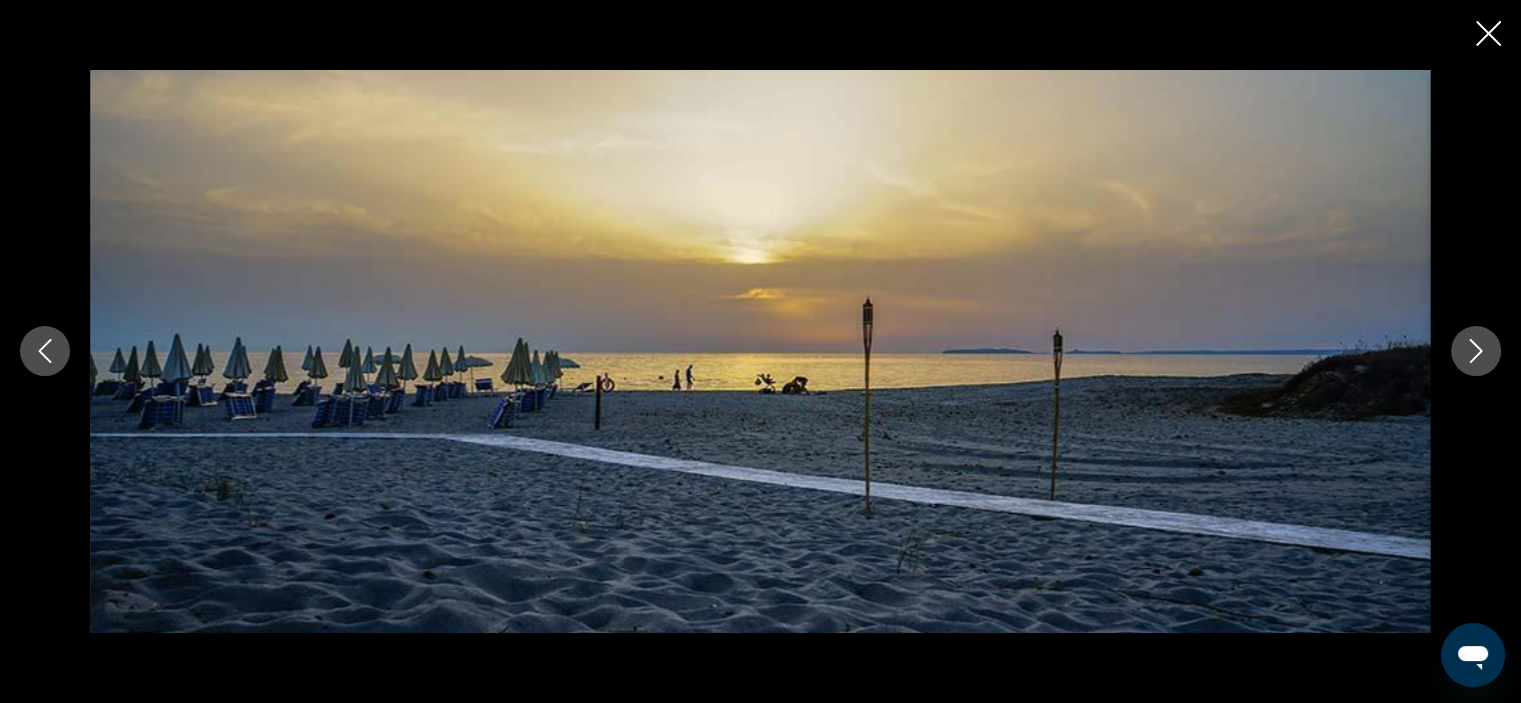 click 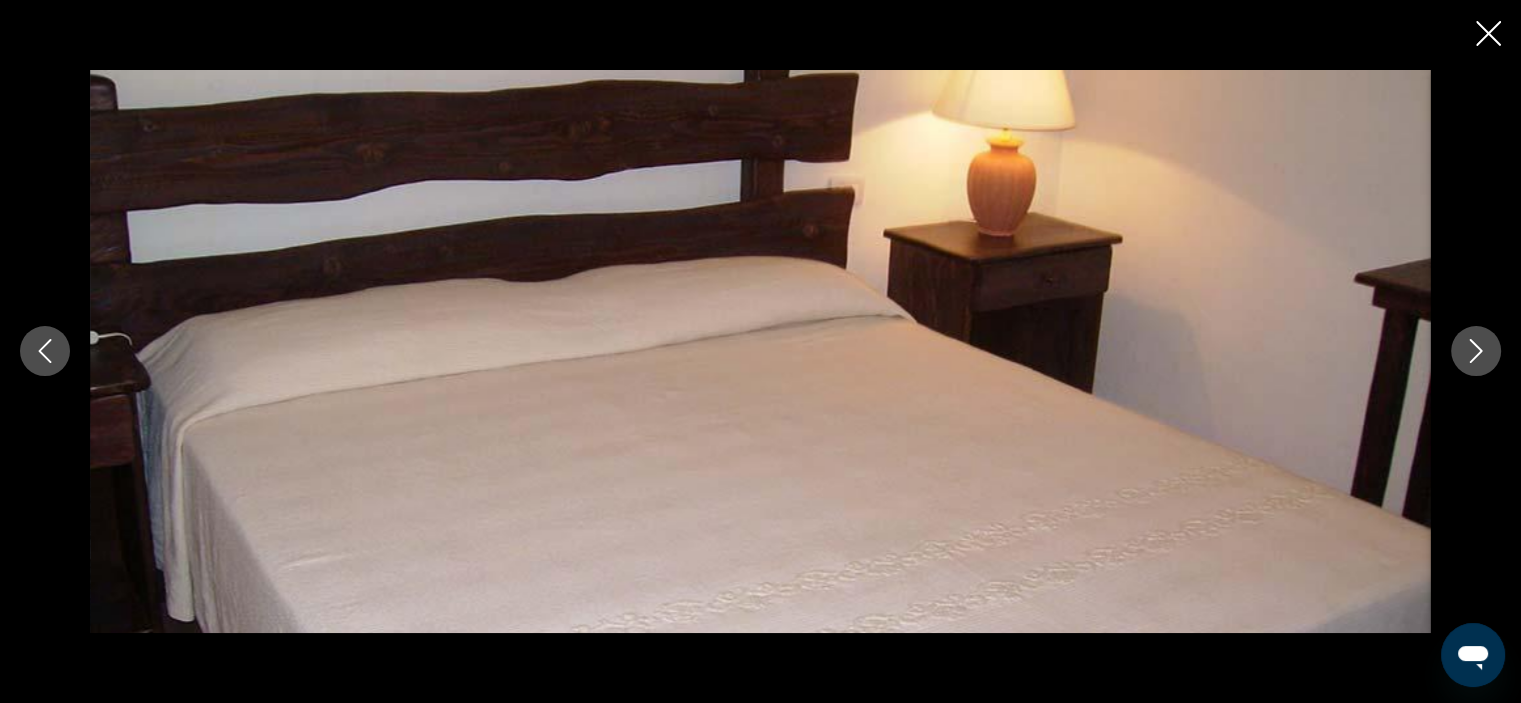 click 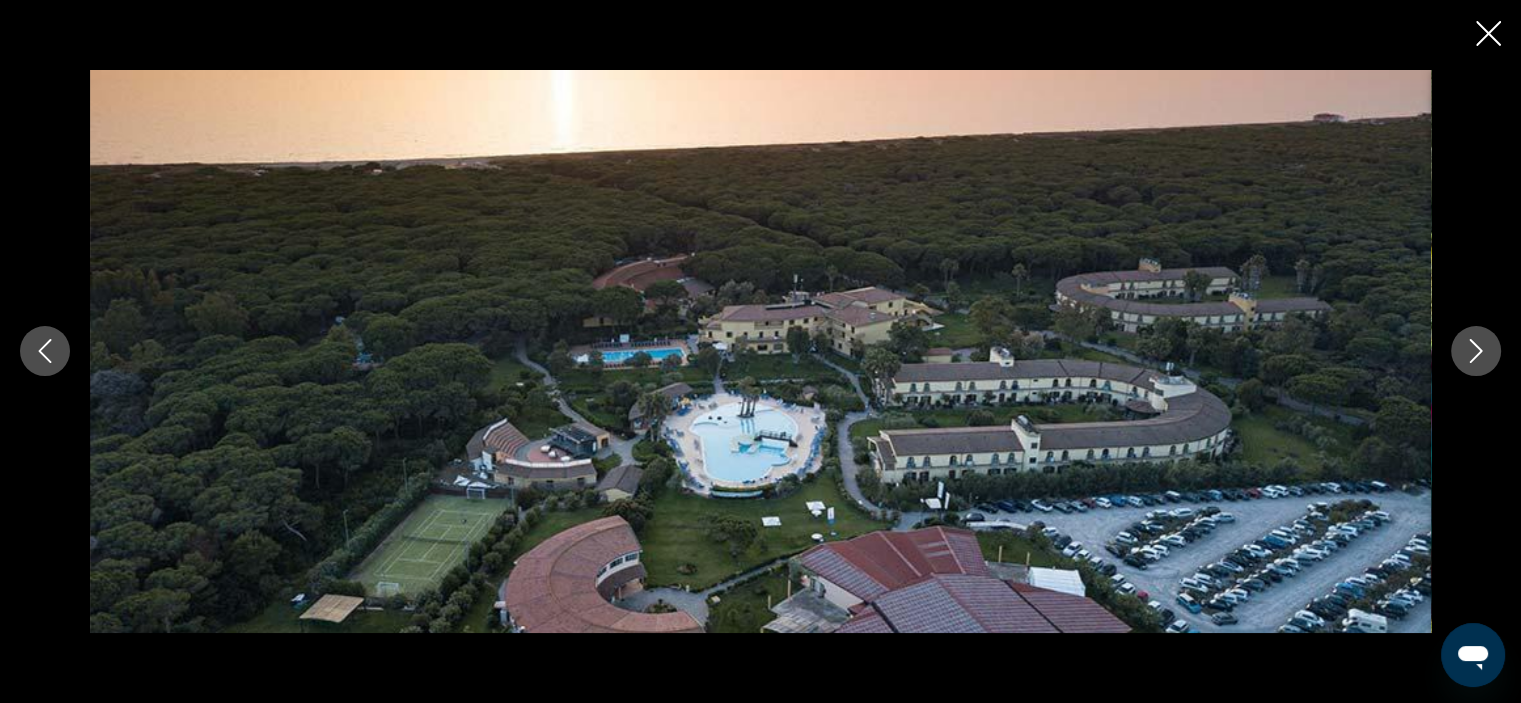 click 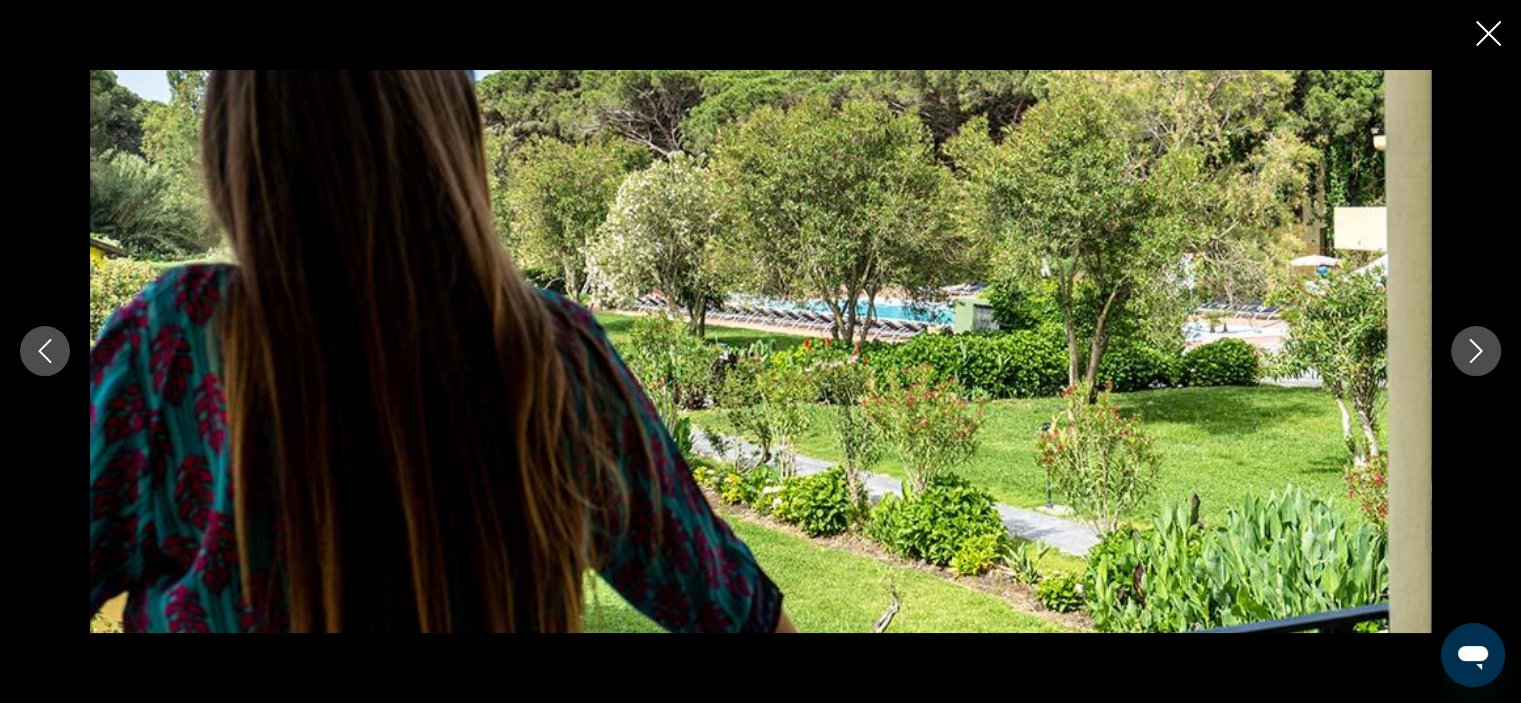 click 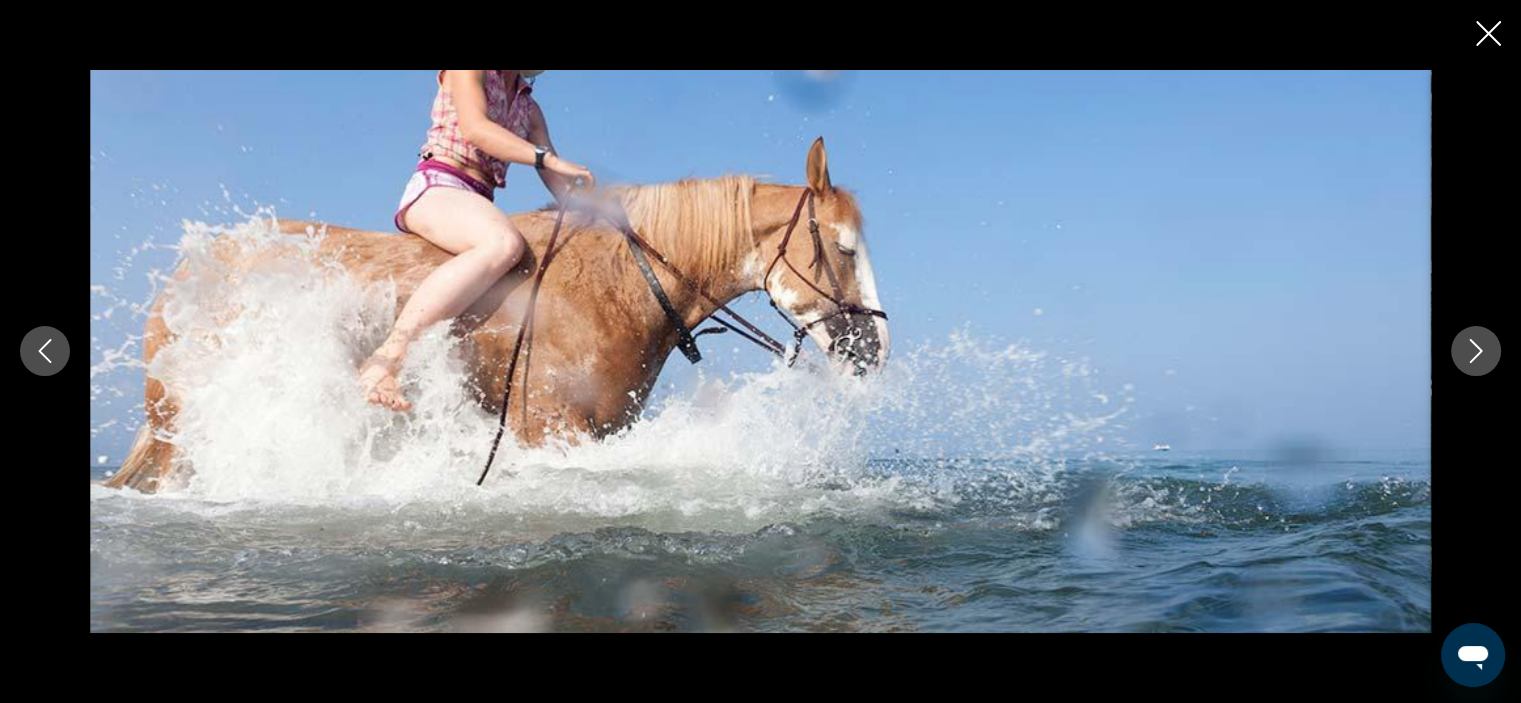 click 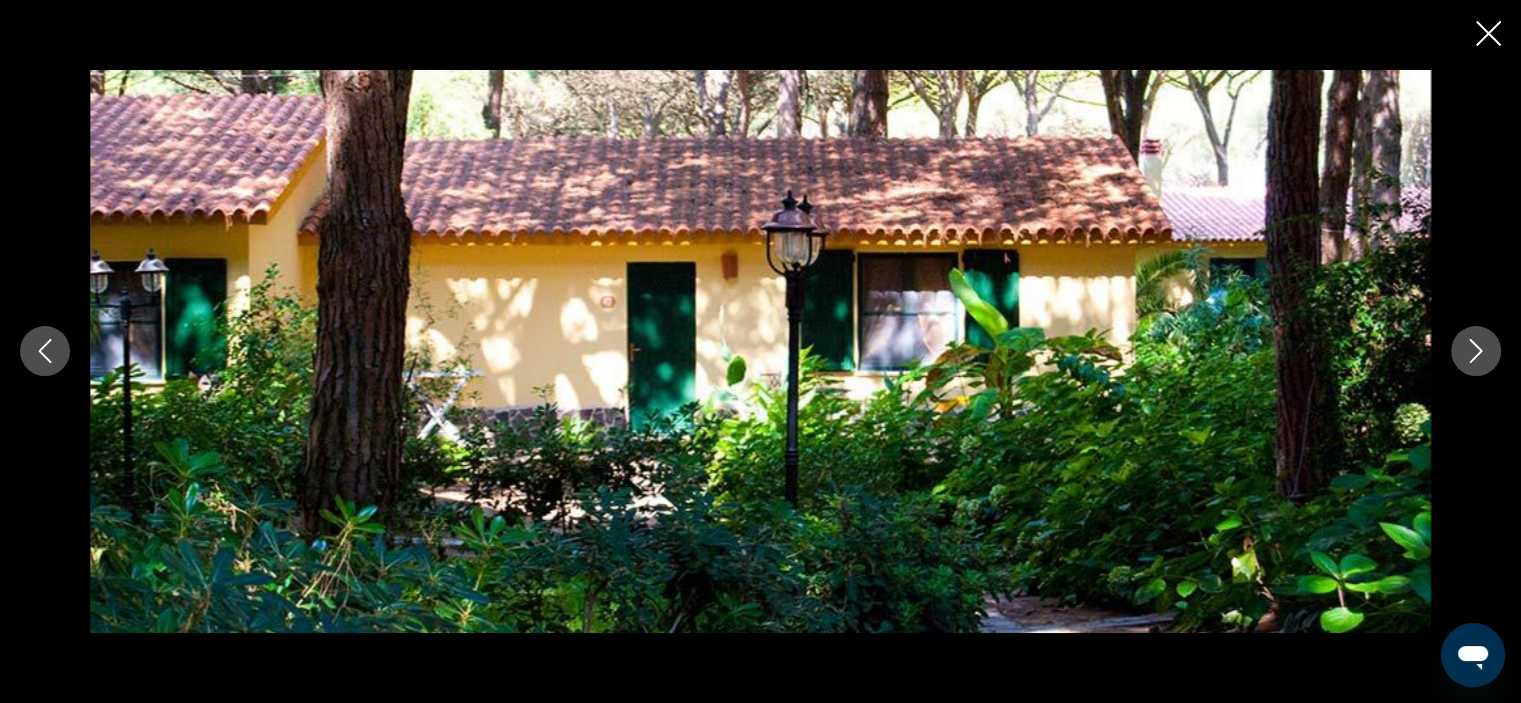 click 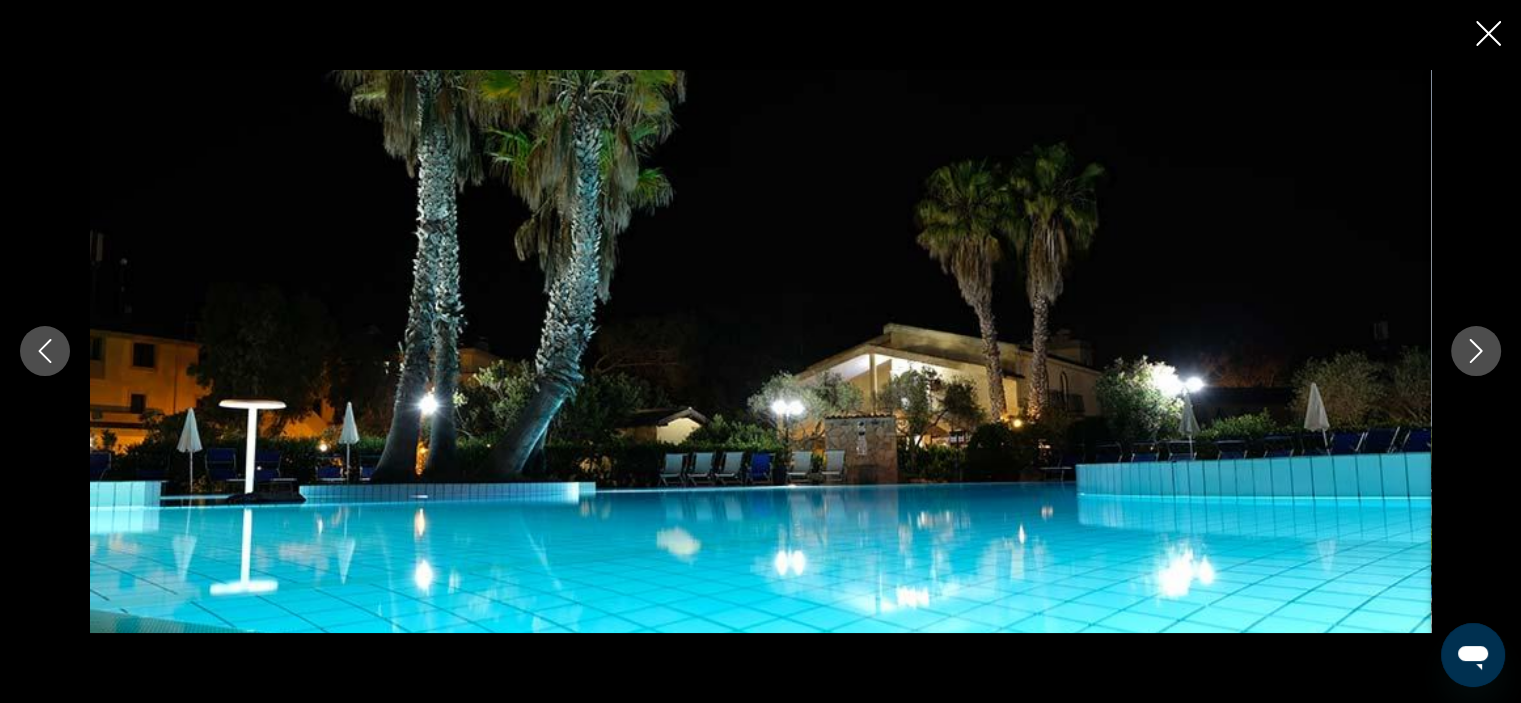 click 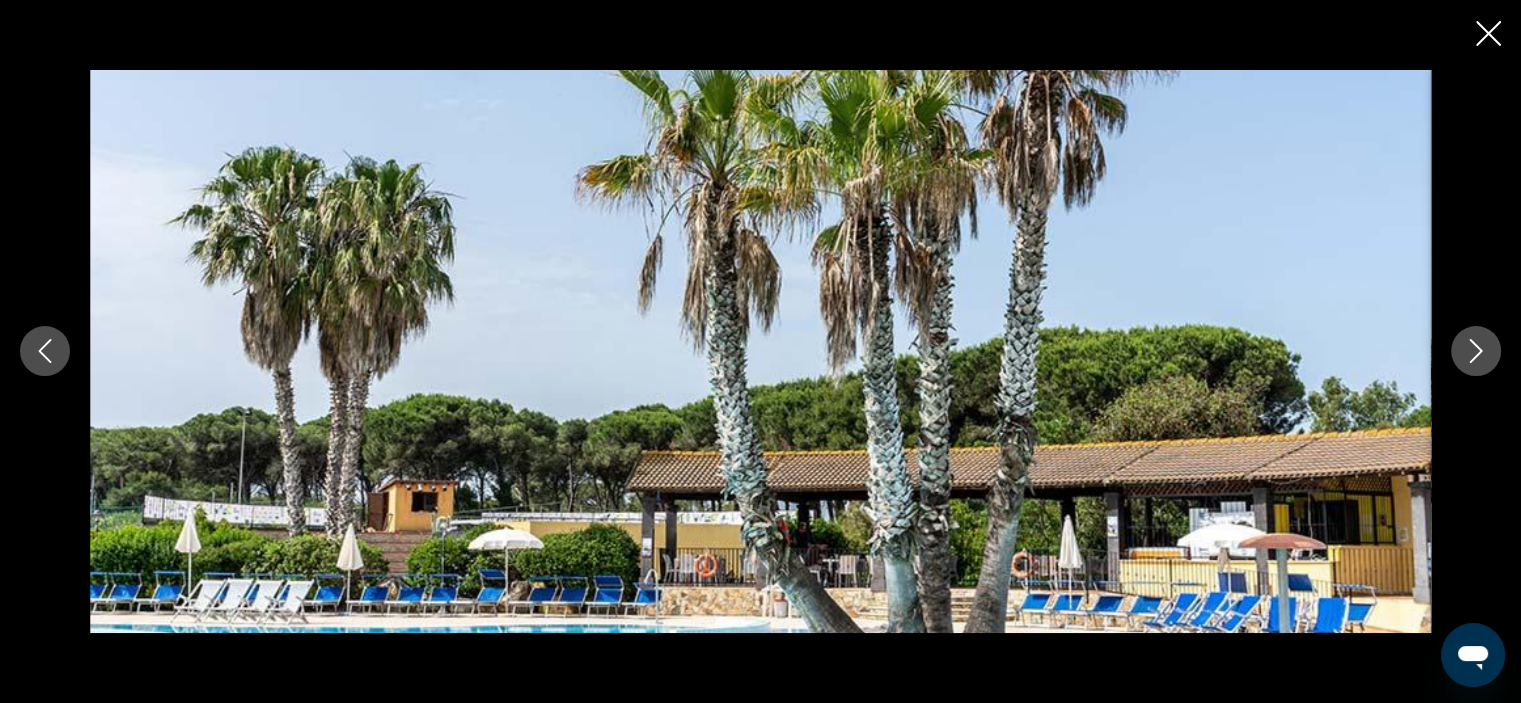 click 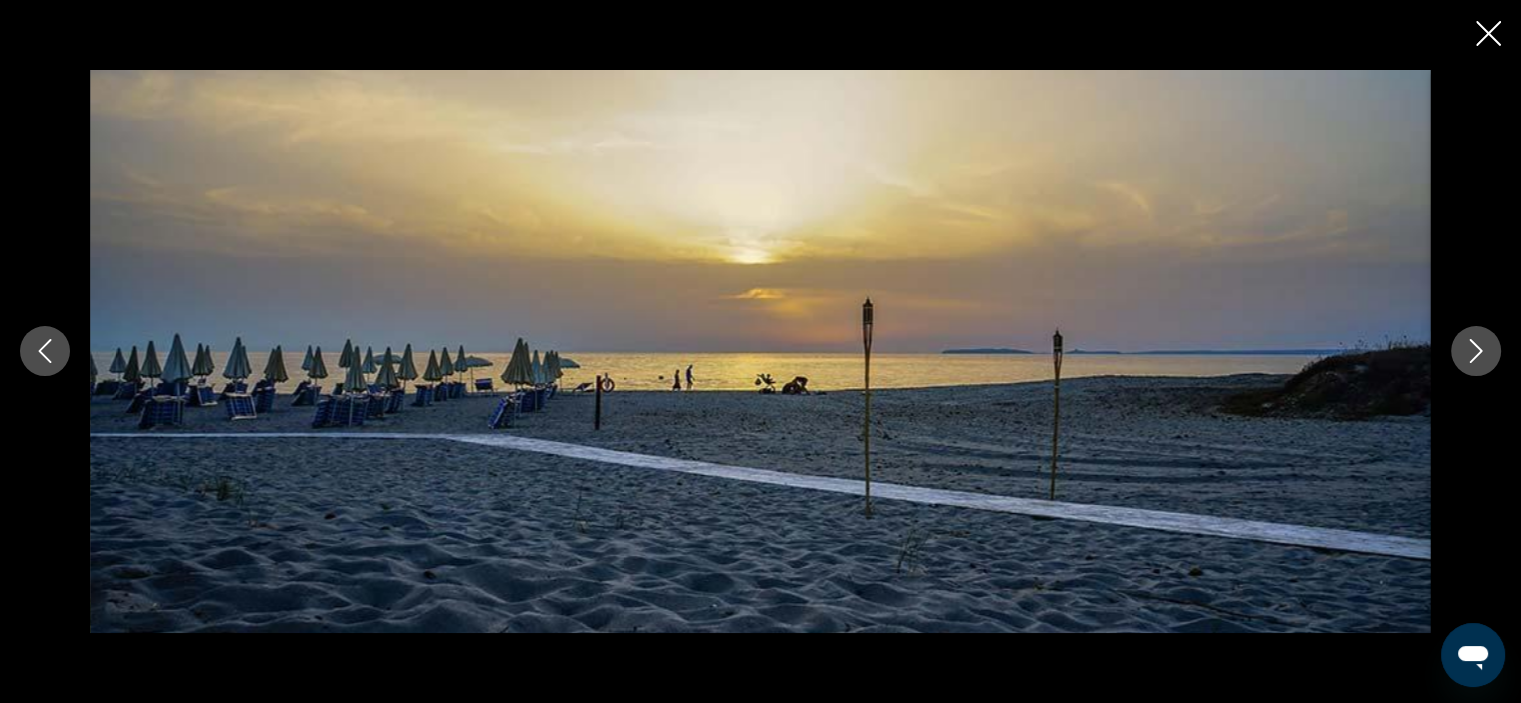 click 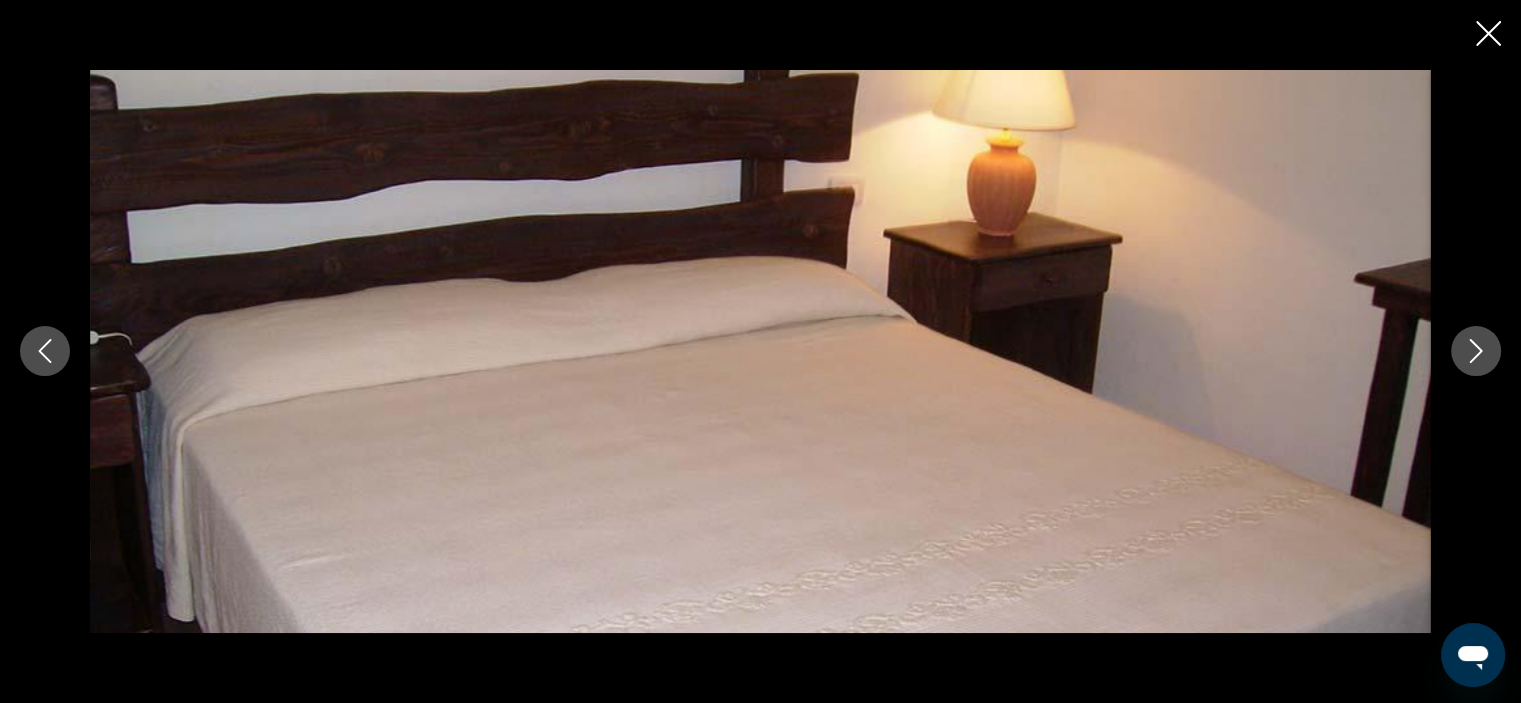 click 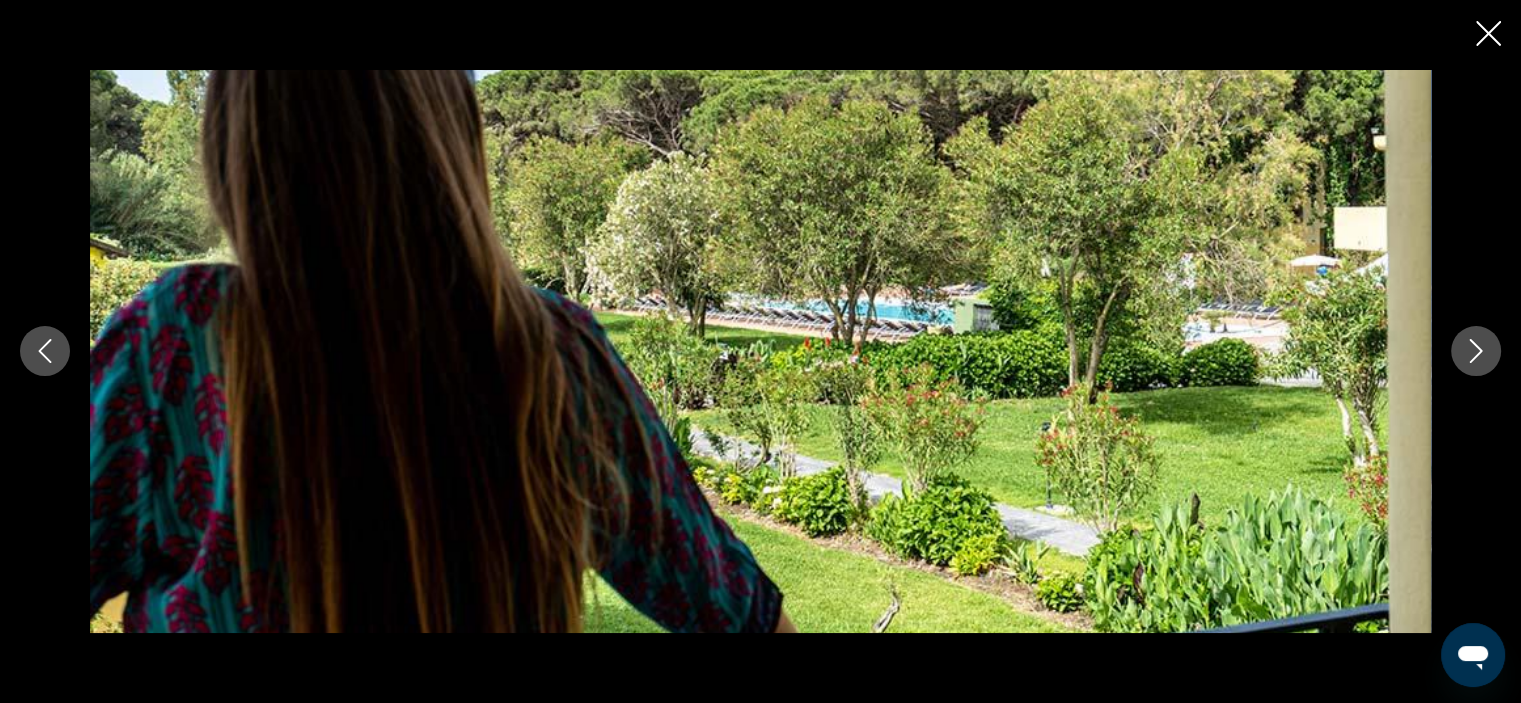 click 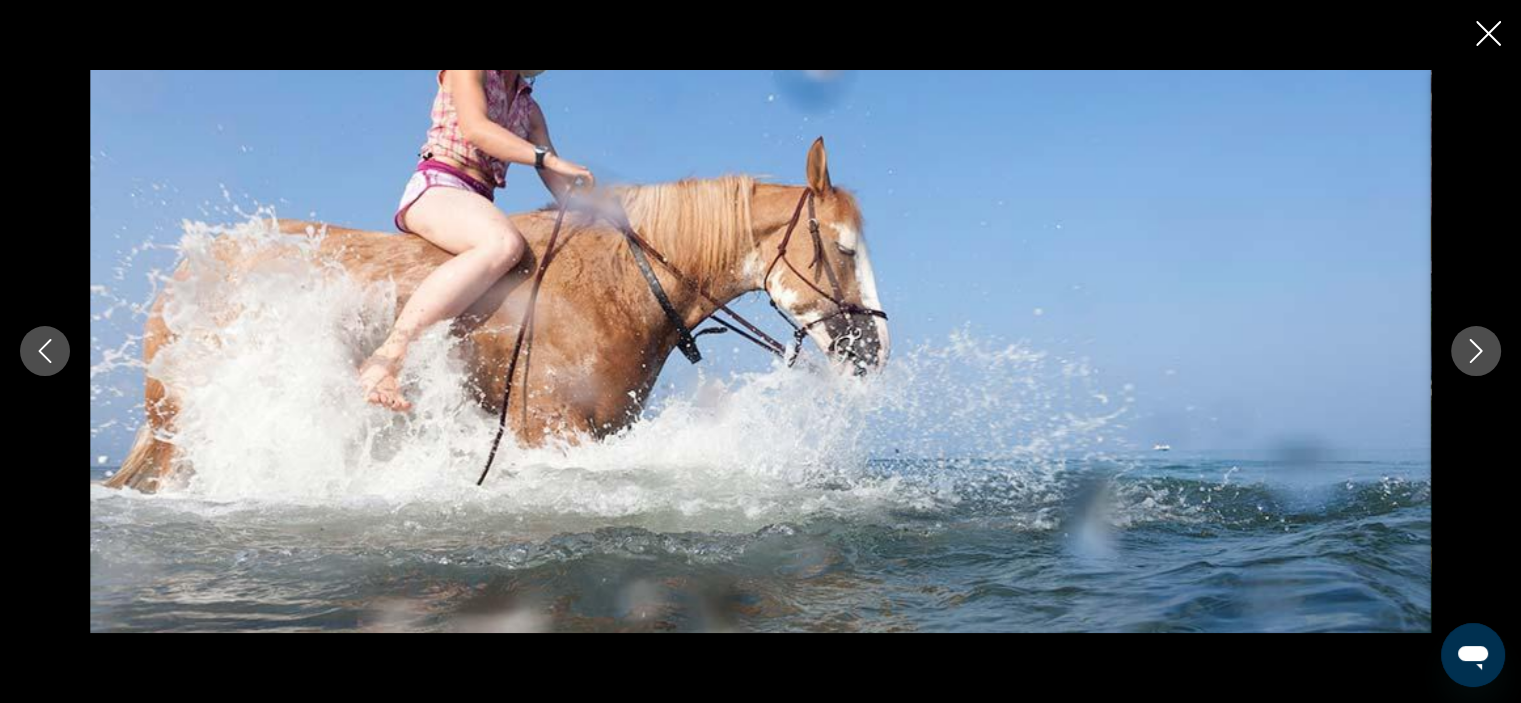 click 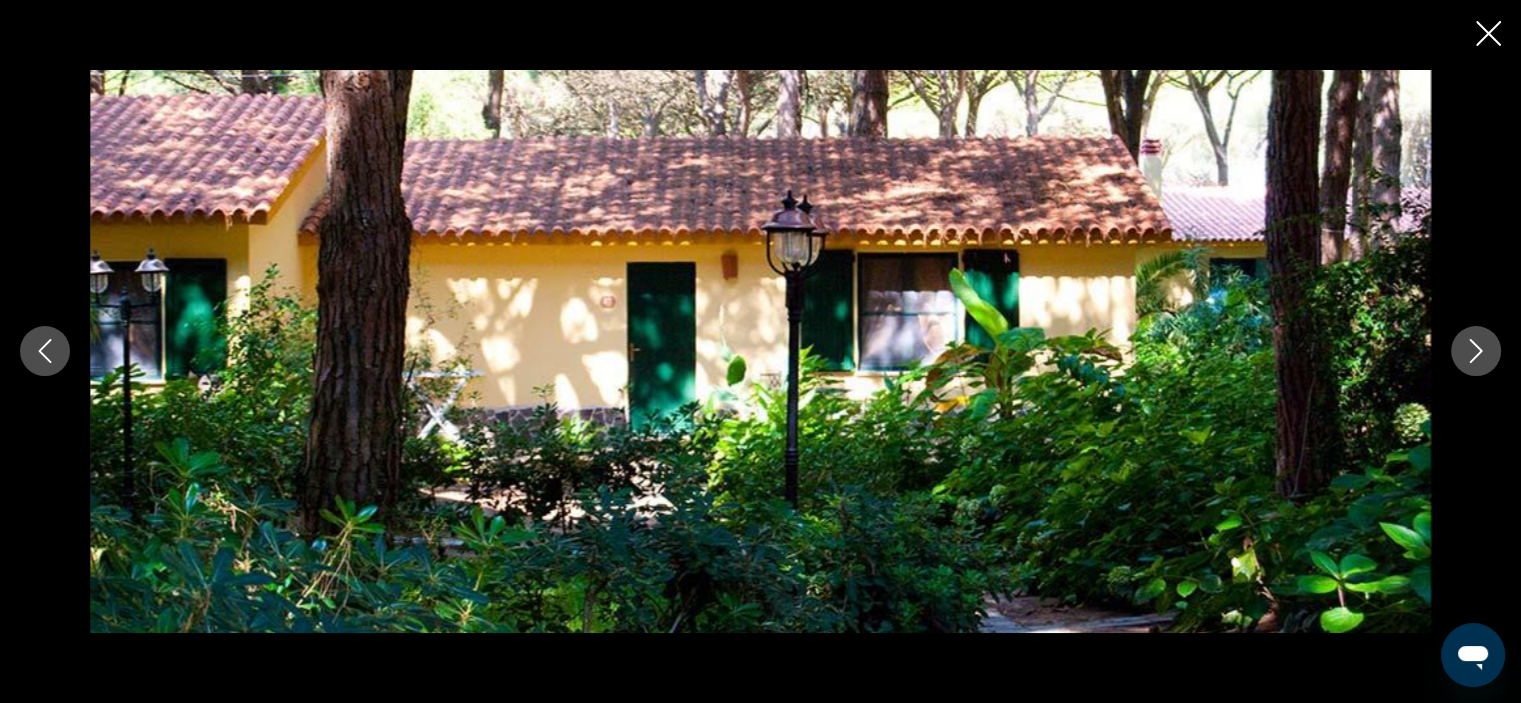 click 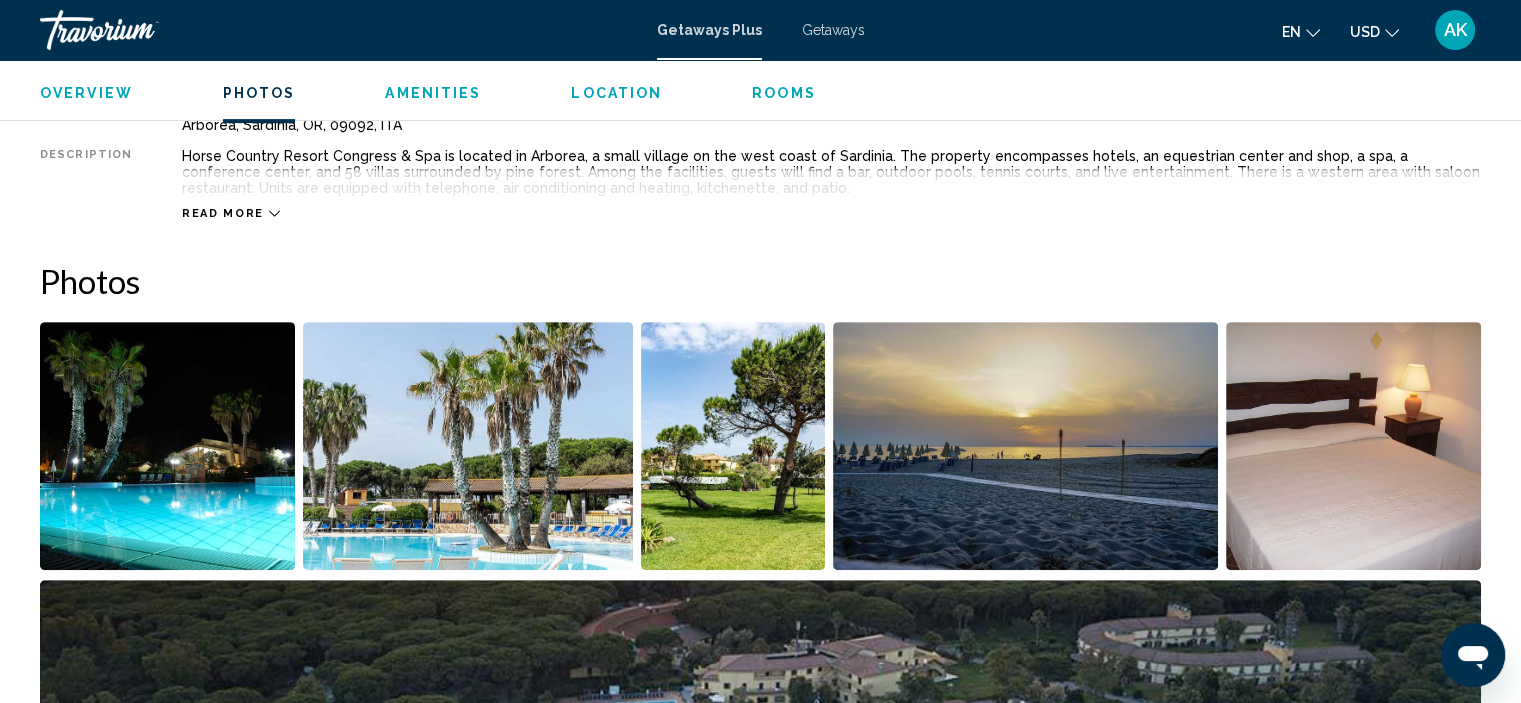 scroll, scrollTop: 0, scrollLeft: 0, axis: both 